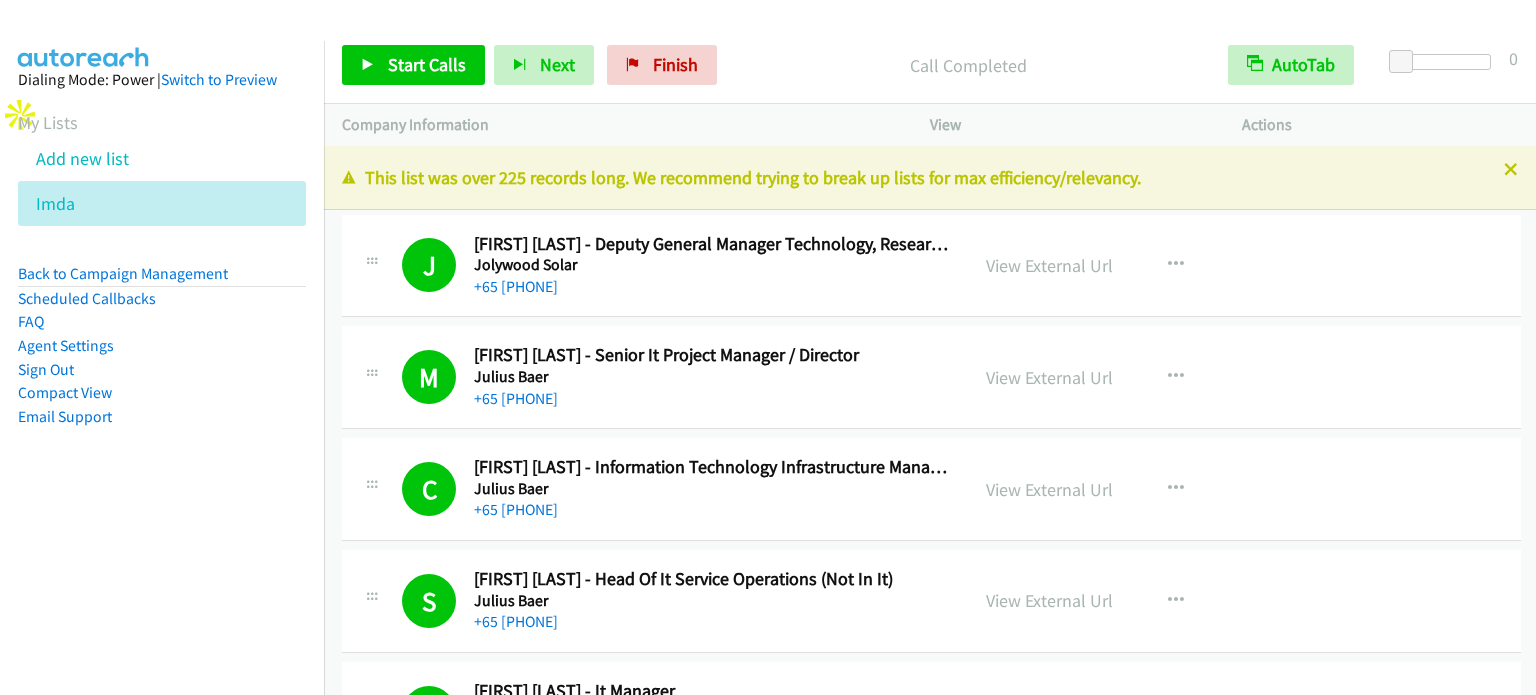 scroll, scrollTop: 0, scrollLeft: 0, axis: both 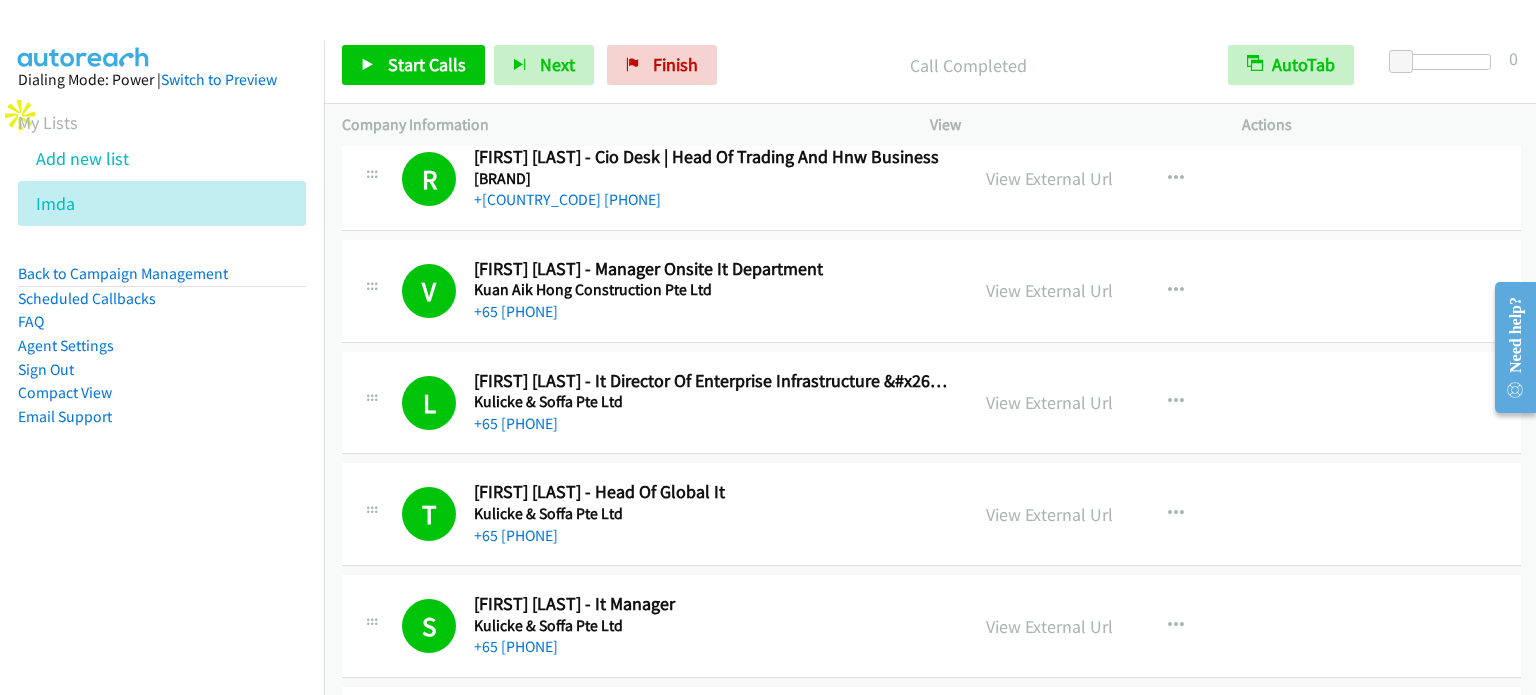 click on "Dialing Mode: Power
|
Switch to Preview
My Lists
Add new list
Imda
Back to Campaign Management
Scheduled Callbacks
FAQ
Agent Settings
Sign Out
Compact View
Email Support" at bounding box center (162, 388) 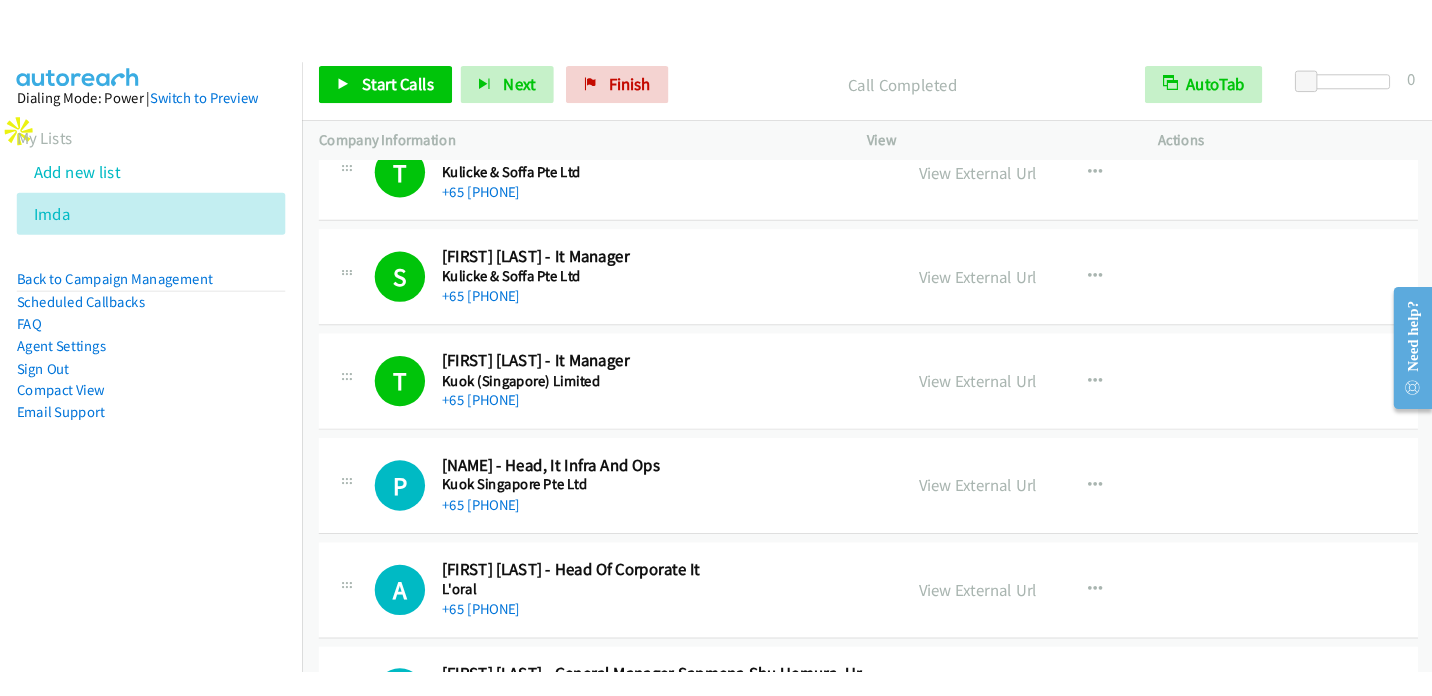 scroll, scrollTop: 4400, scrollLeft: 0, axis: vertical 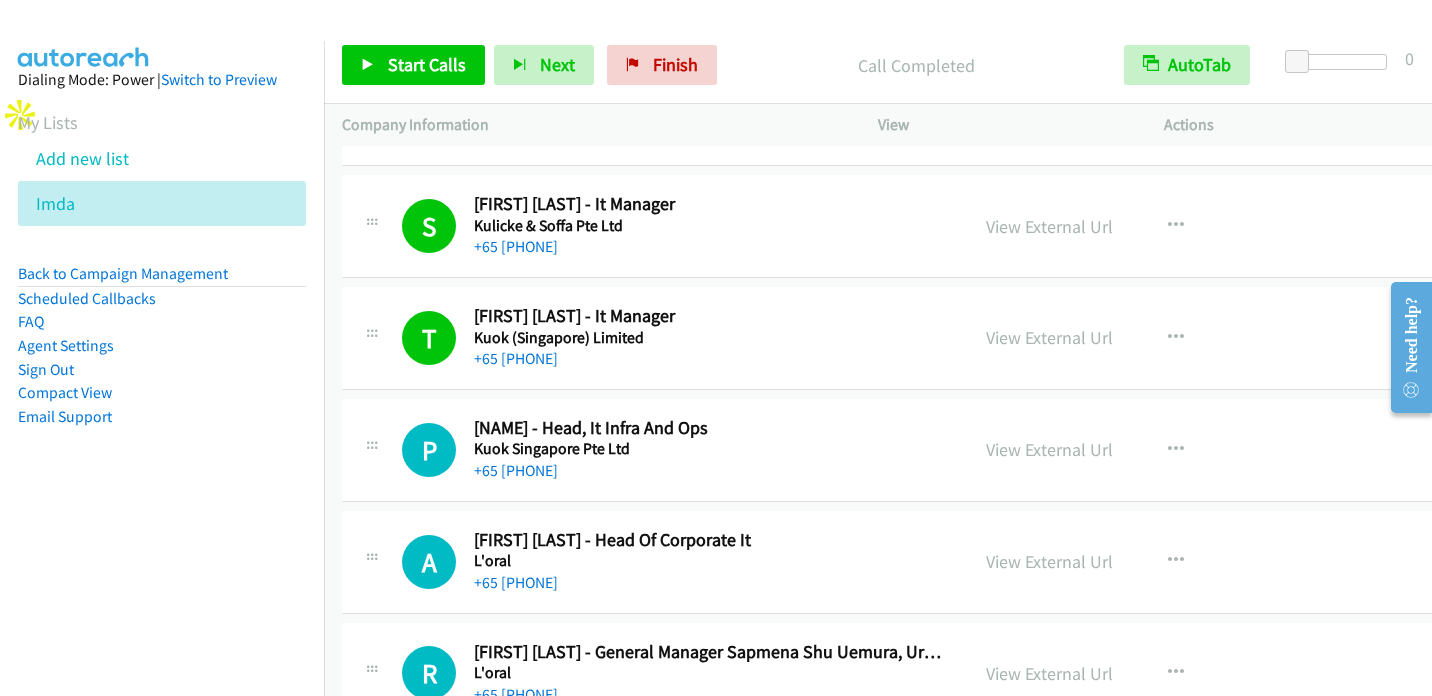 click on "Dialing Mode: Power
|
Switch to Preview
My Lists
Add new list
Imda
Back to Campaign Management
Scheduled Callbacks
FAQ
Agent Settings
Sign Out
Compact View
Email Support" at bounding box center [162, 389] 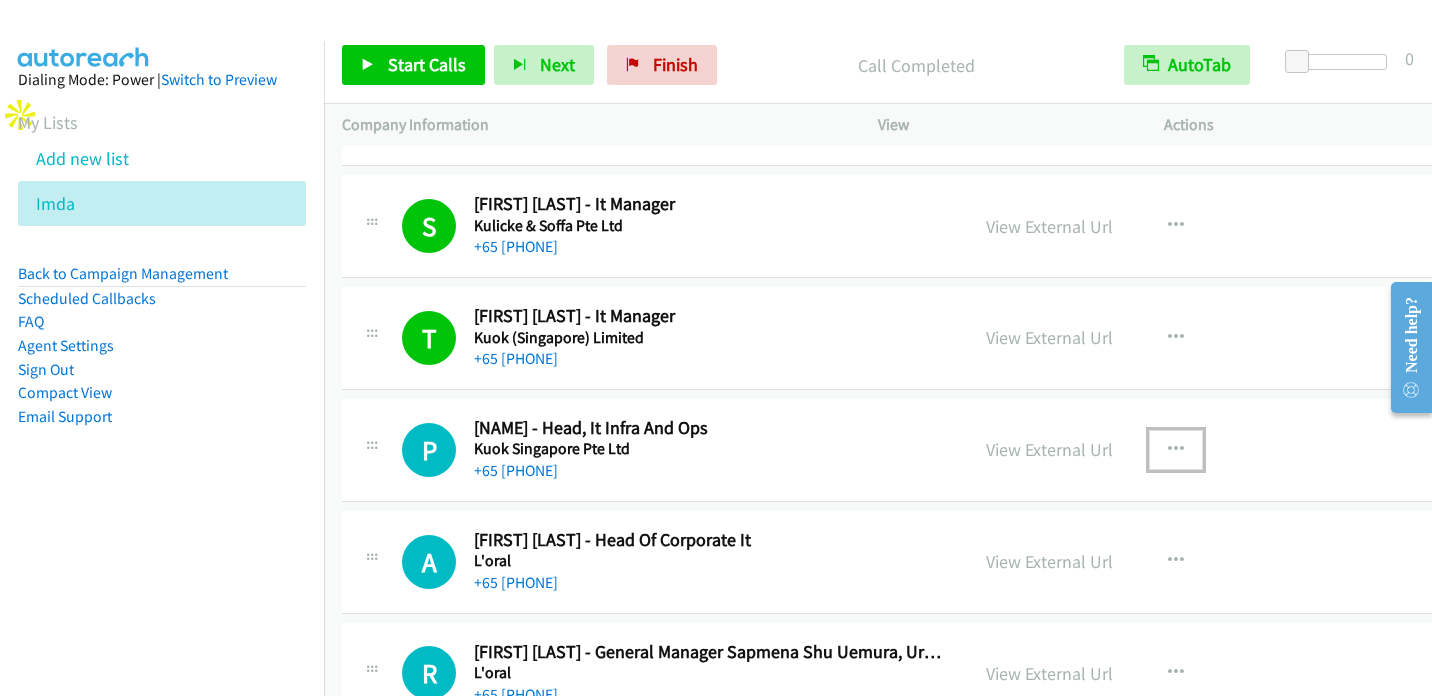click at bounding box center [1176, 450] 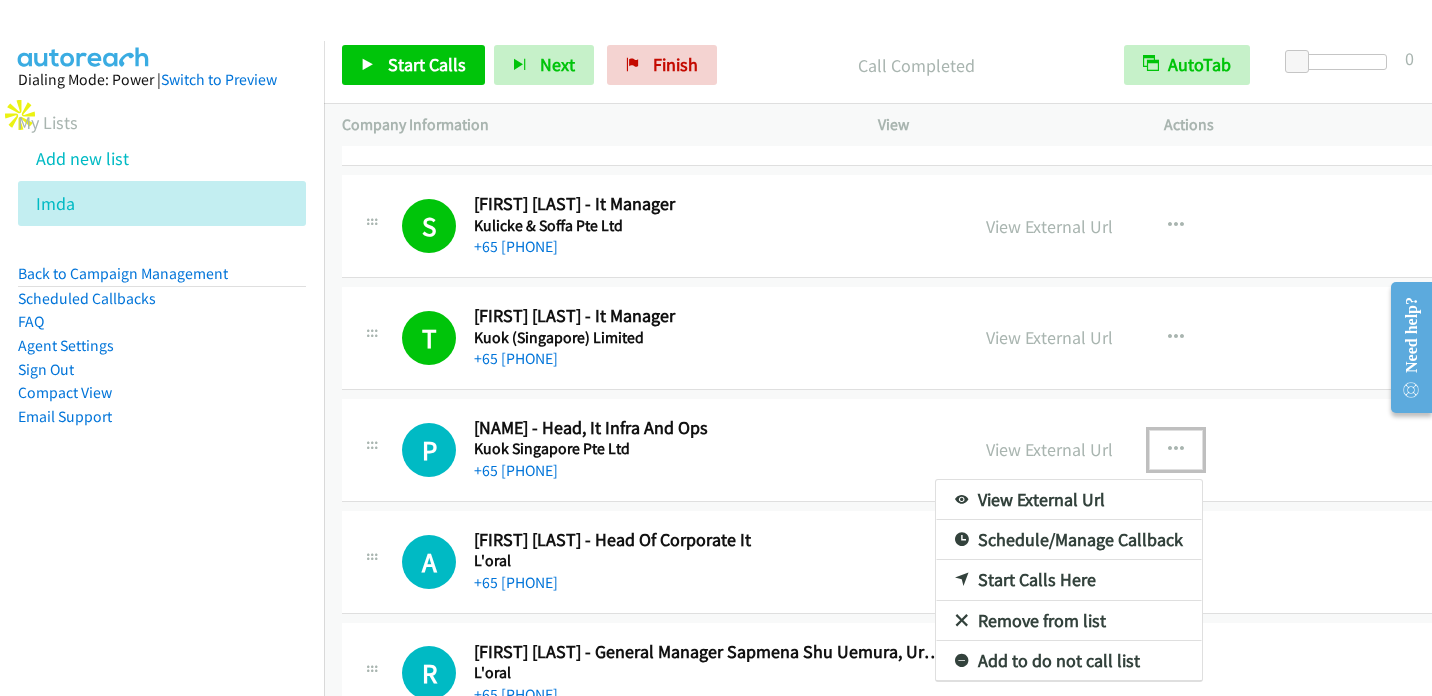 click on "Start Calls Here" at bounding box center [1069, 580] 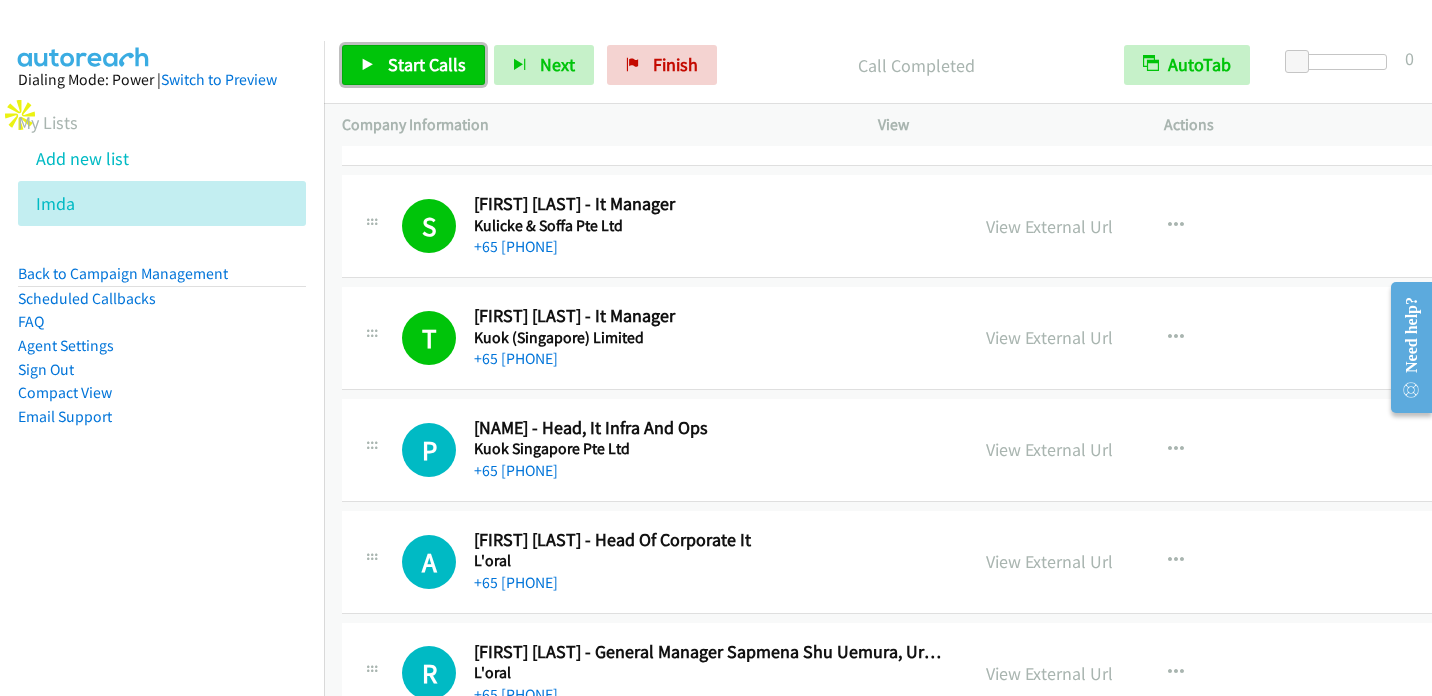 click on "Start Calls" at bounding box center [427, 64] 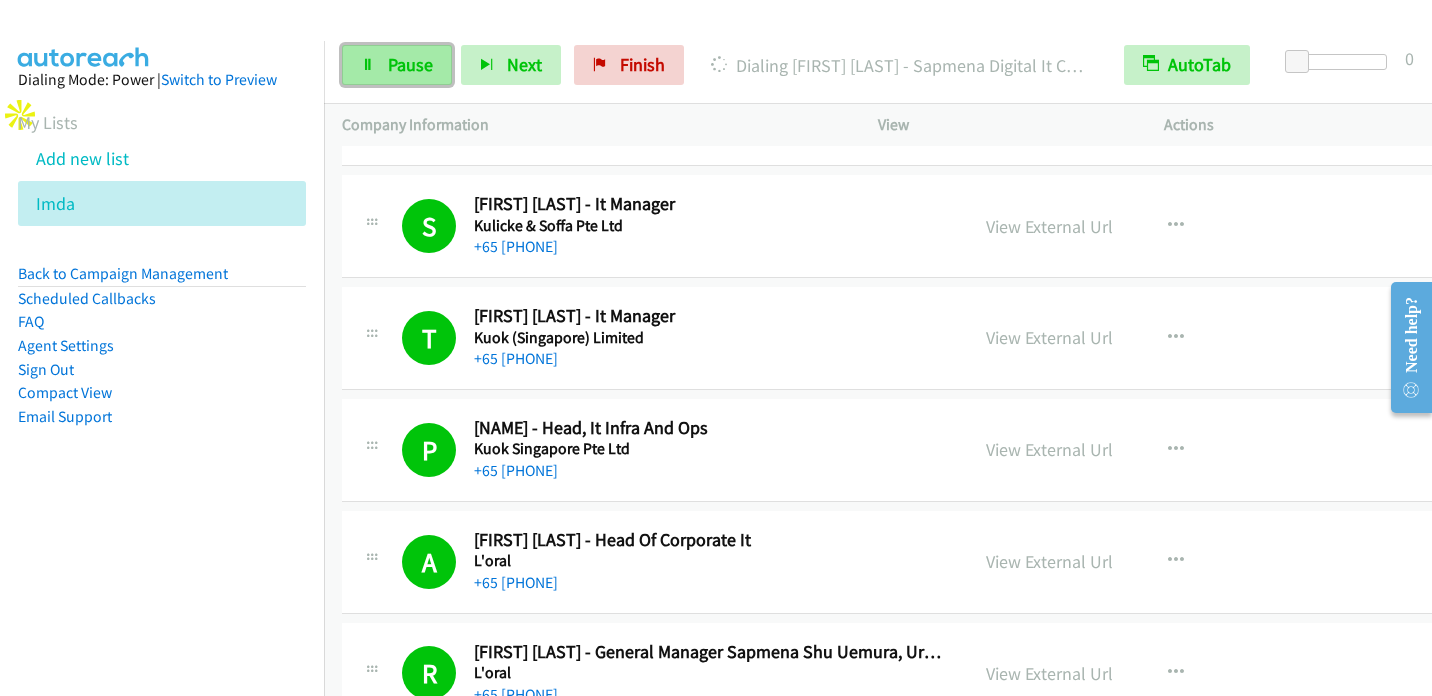 click on "Pause" at bounding box center [410, 64] 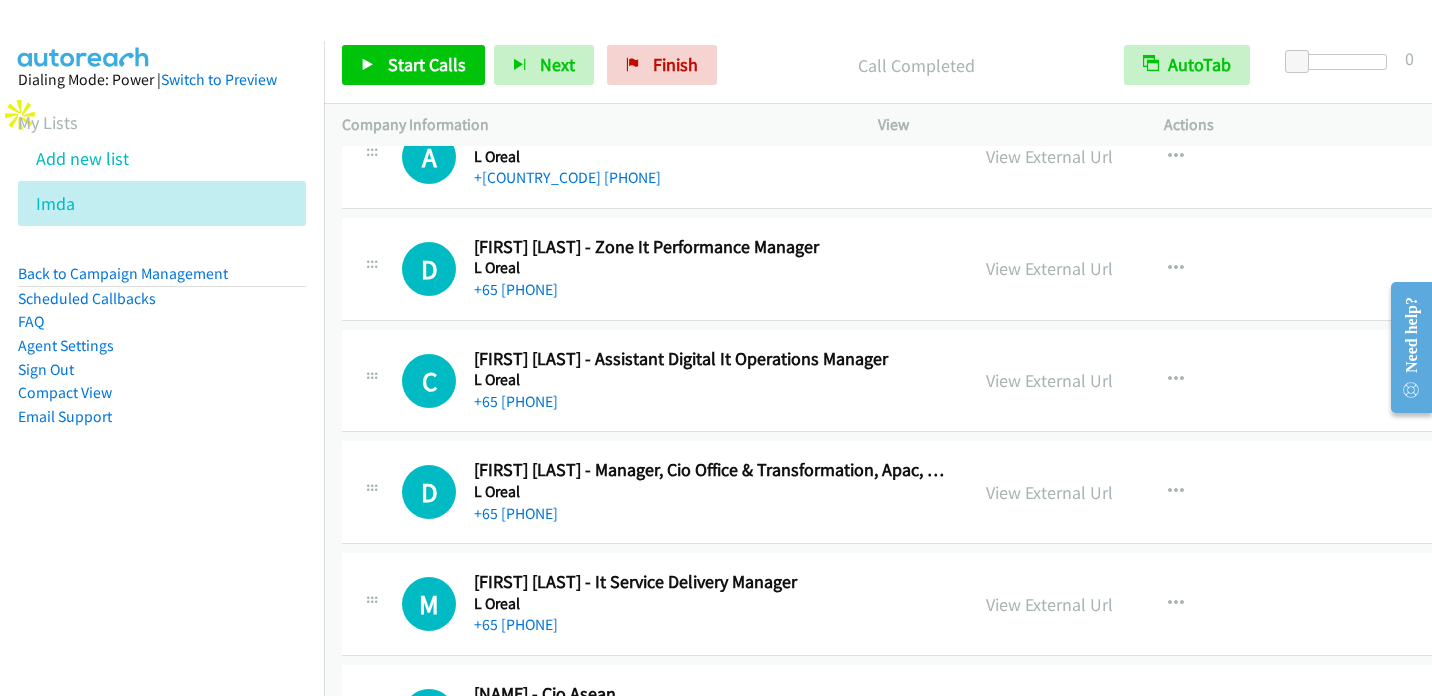 scroll, scrollTop: 7400, scrollLeft: 0, axis: vertical 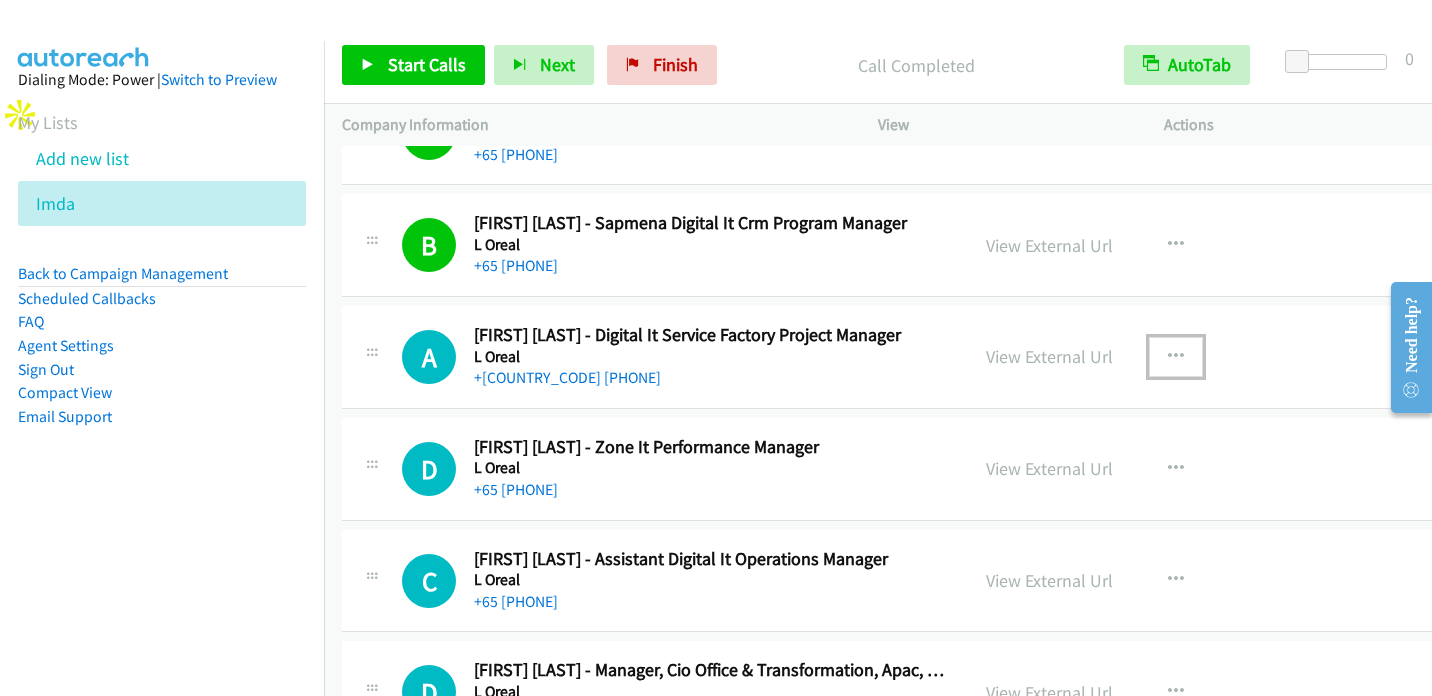 click at bounding box center [1176, 357] 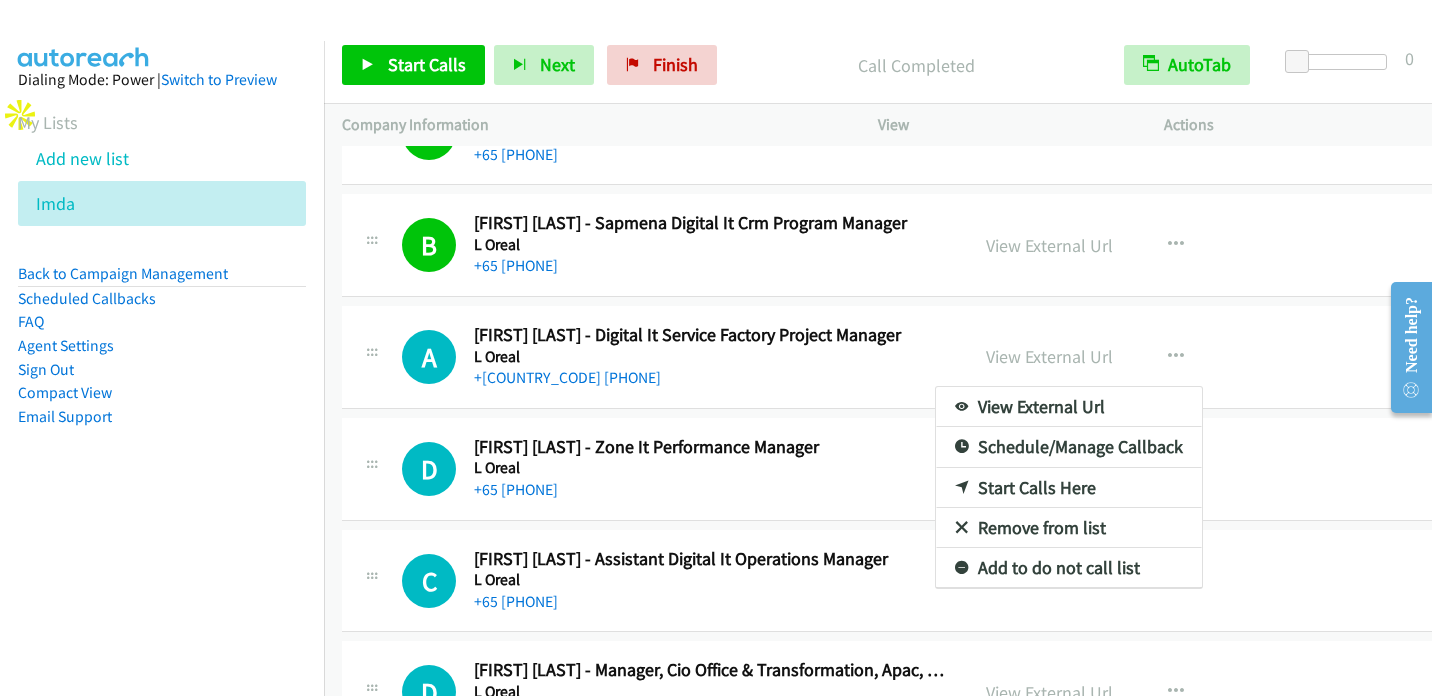 click on "Start Calls Here" at bounding box center (1069, 488) 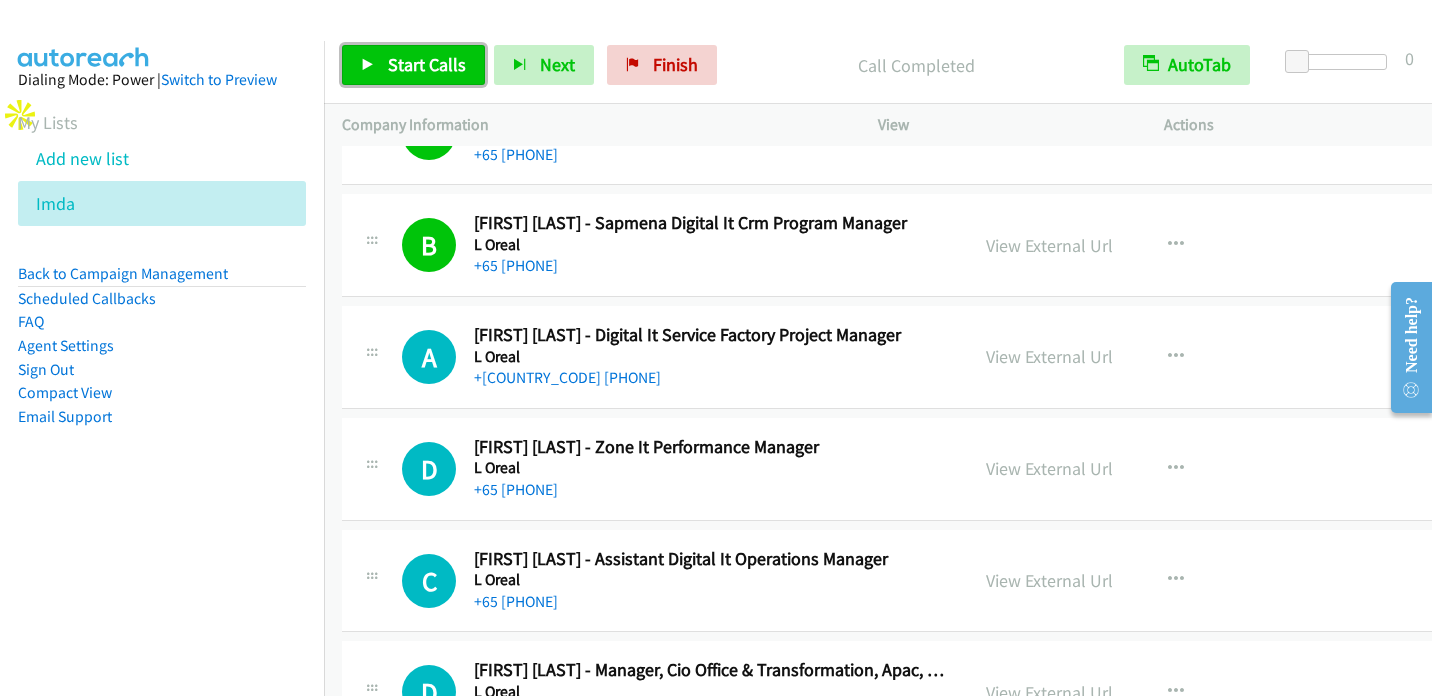 click on "Start Calls" at bounding box center [427, 64] 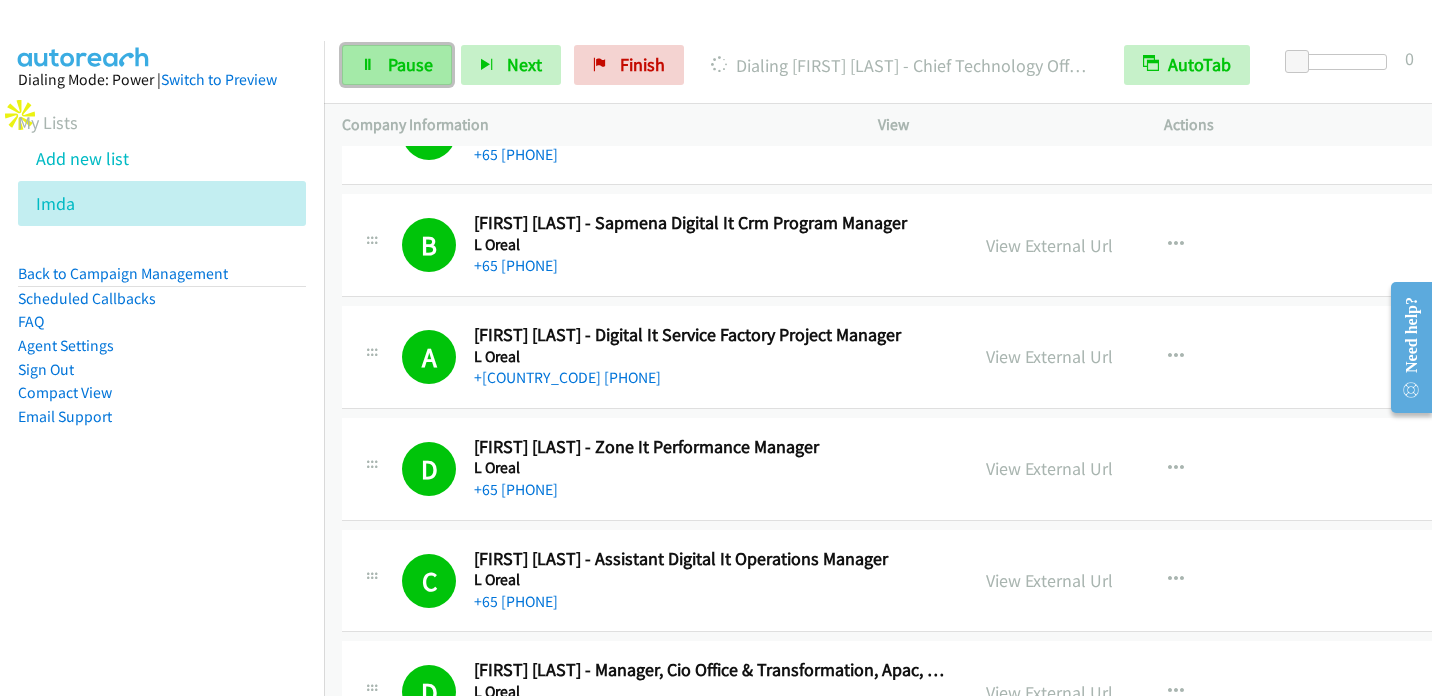 click on "Pause" at bounding box center (410, 64) 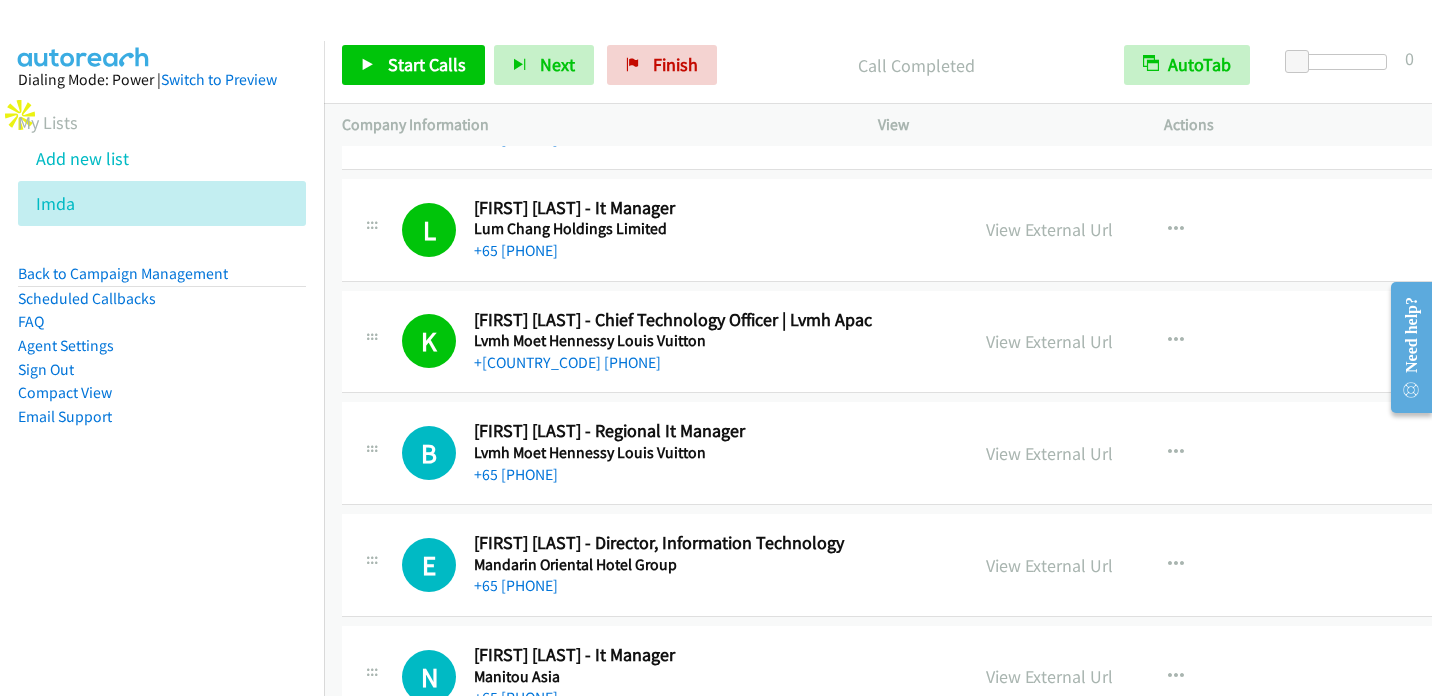 scroll, scrollTop: 8900, scrollLeft: 0, axis: vertical 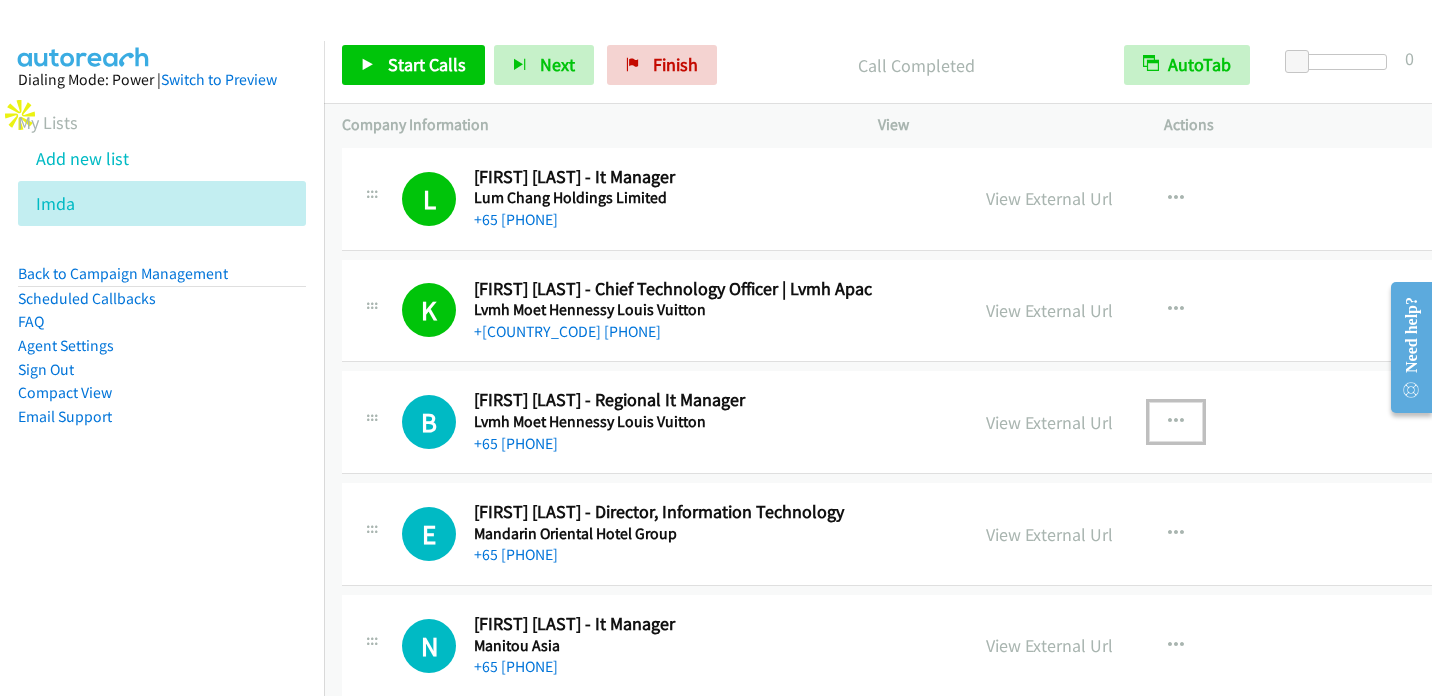click at bounding box center [1176, 422] 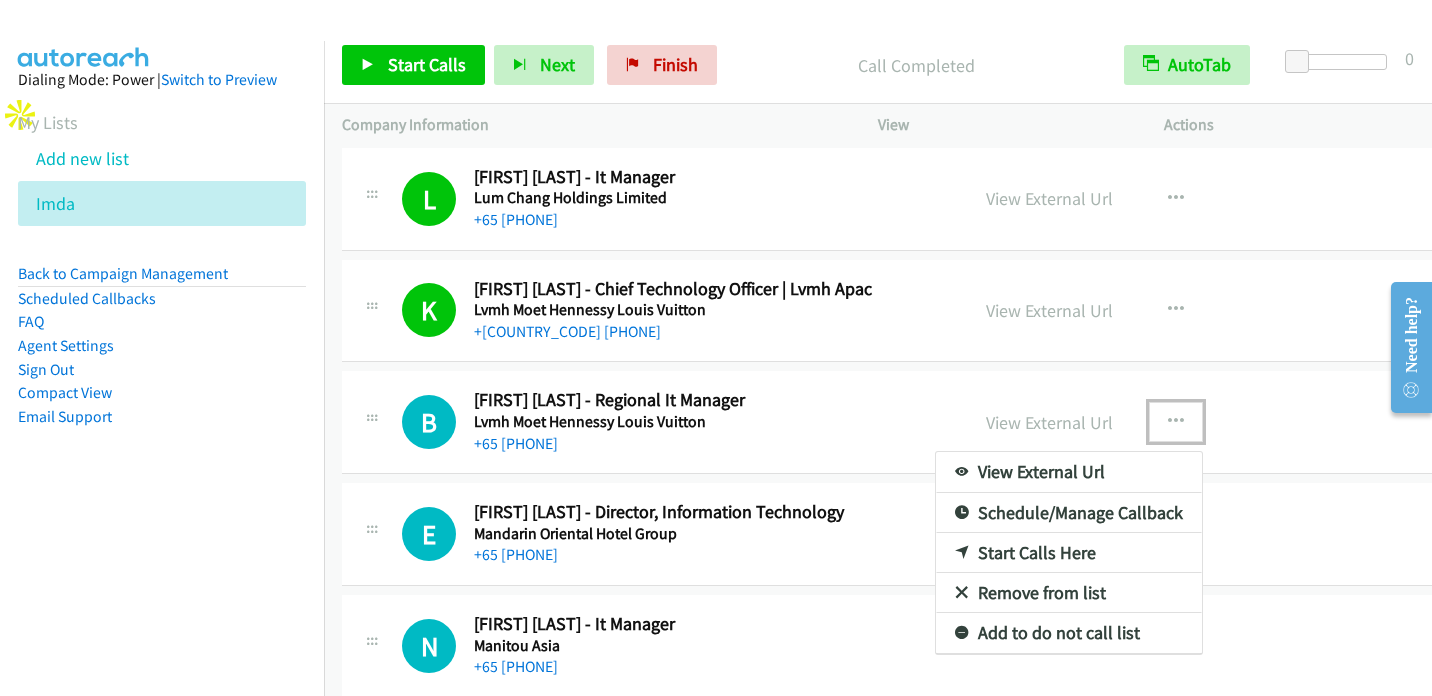 click on "Start Calls Here" at bounding box center (1069, 553) 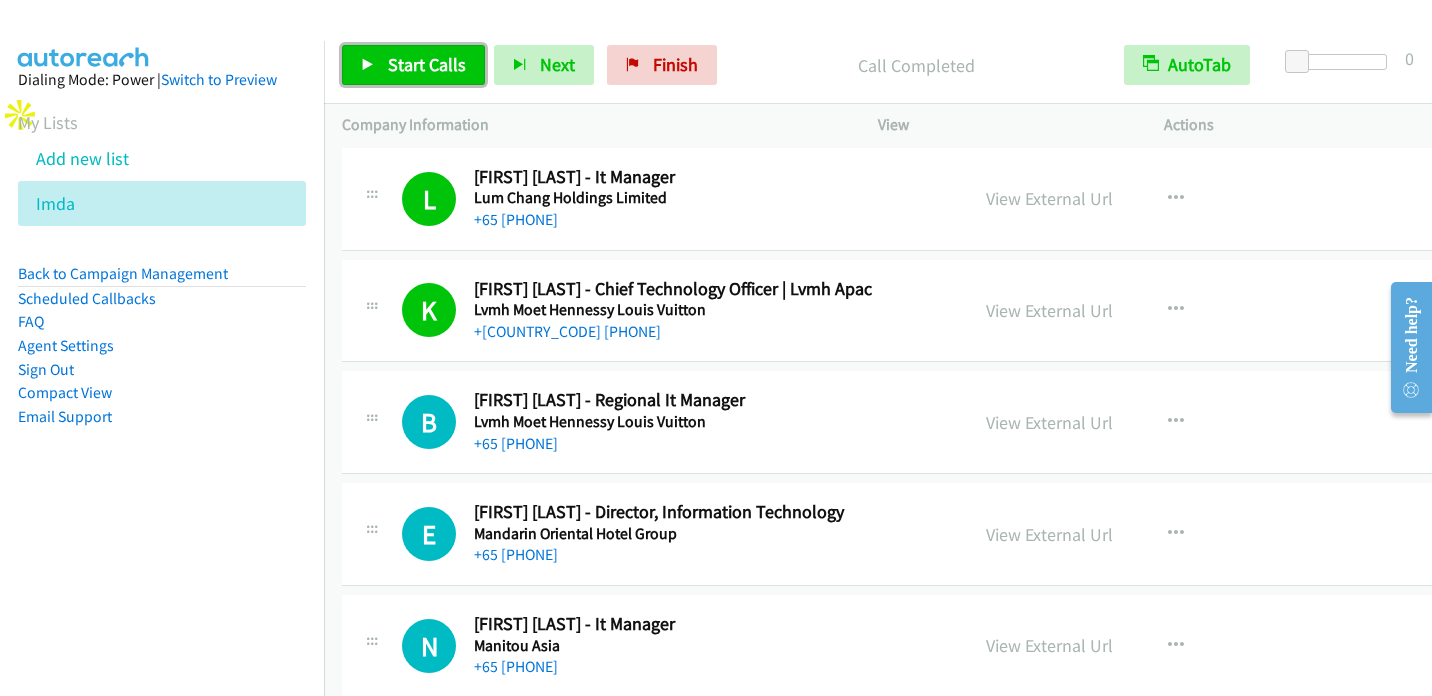 click on "Start Calls" at bounding box center [427, 64] 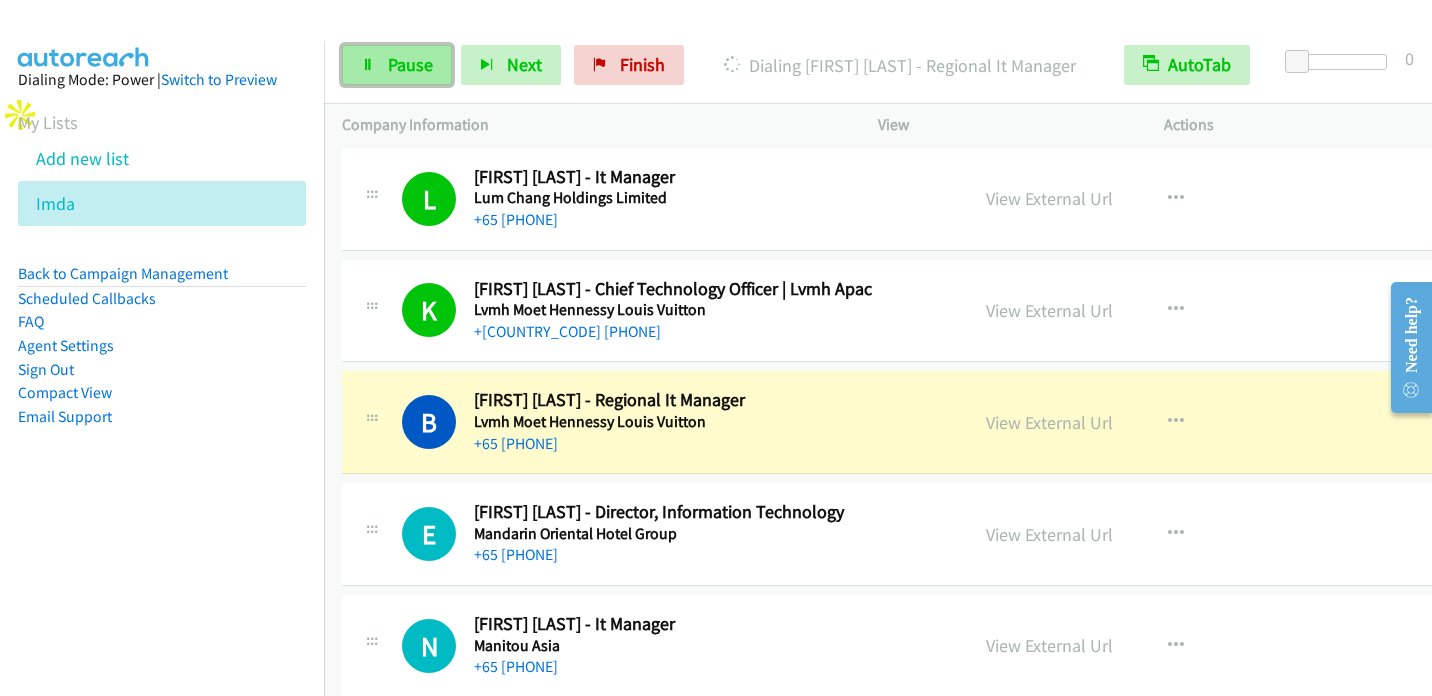 click on "Pause" at bounding box center [410, 64] 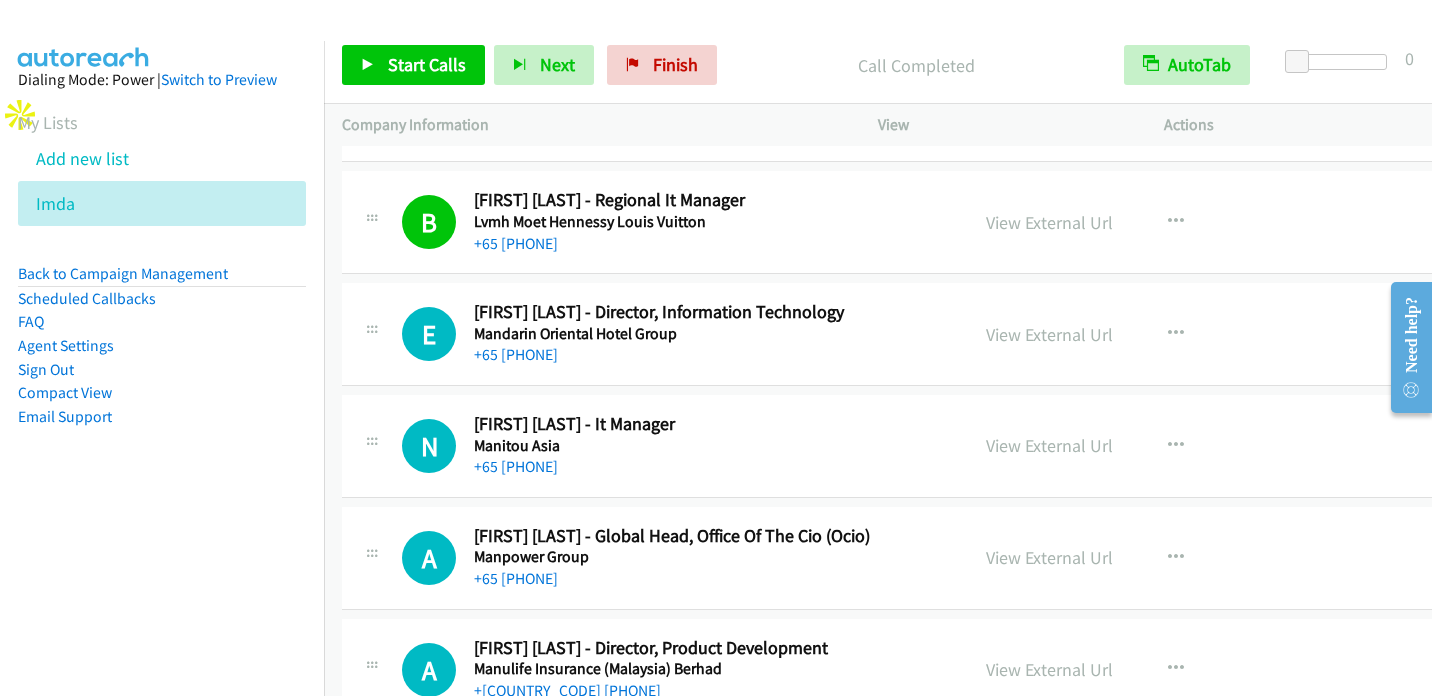 scroll, scrollTop: 9000, scrollLeft: 0, axis: vertical 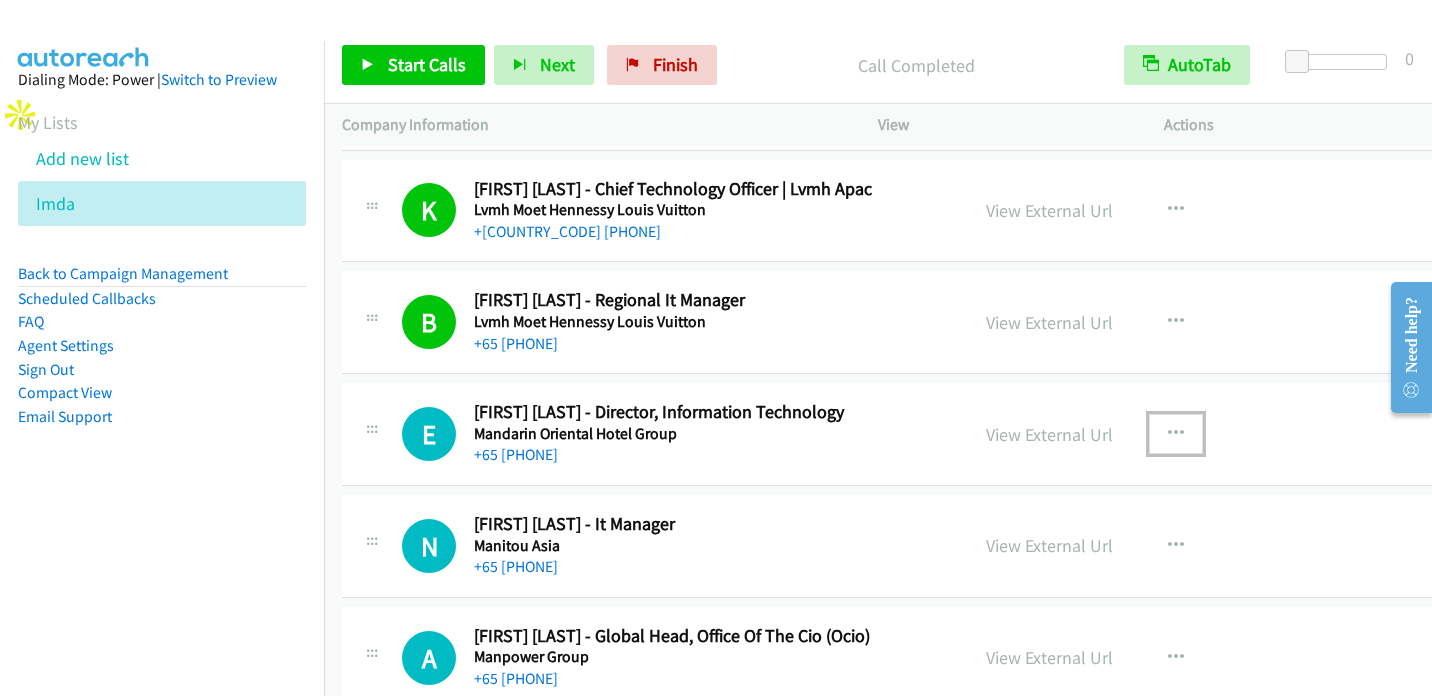 click at bounding box center [1176, 434] 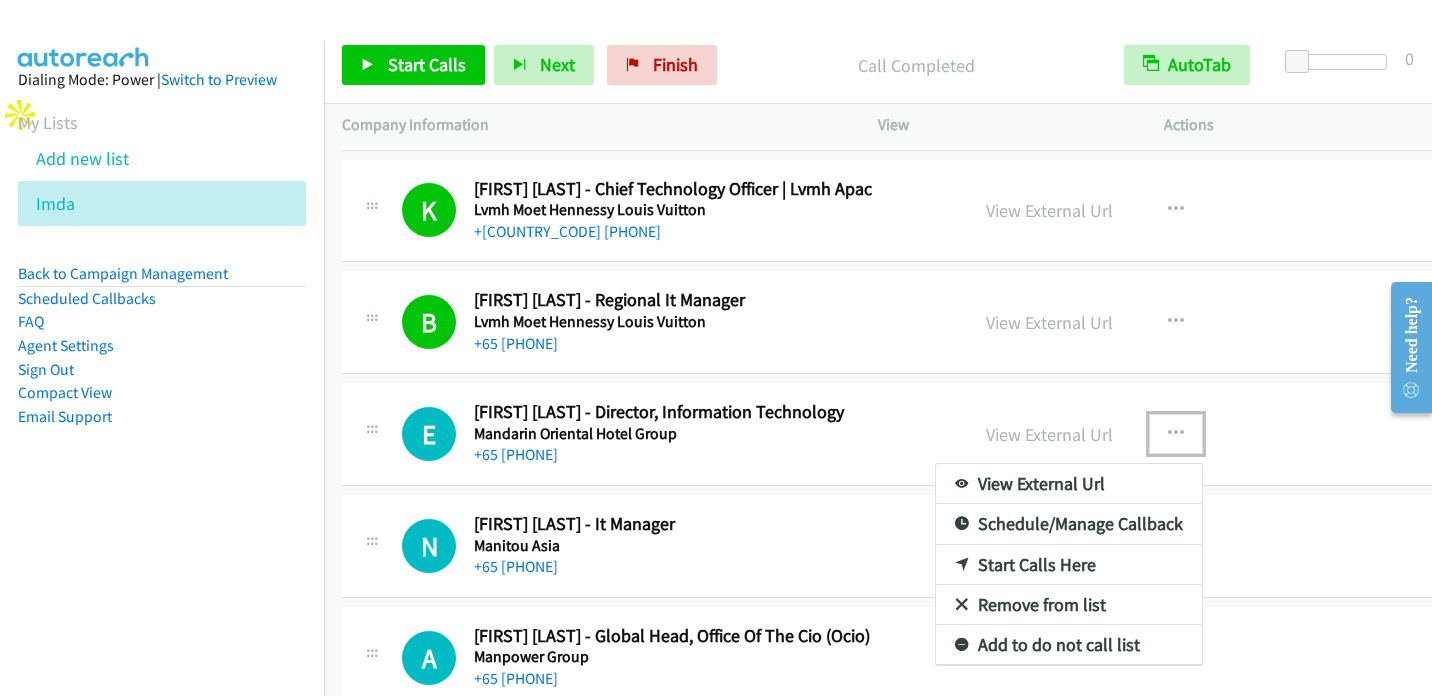 click on "Start Calls Here" at bounding box center [1069, 565] 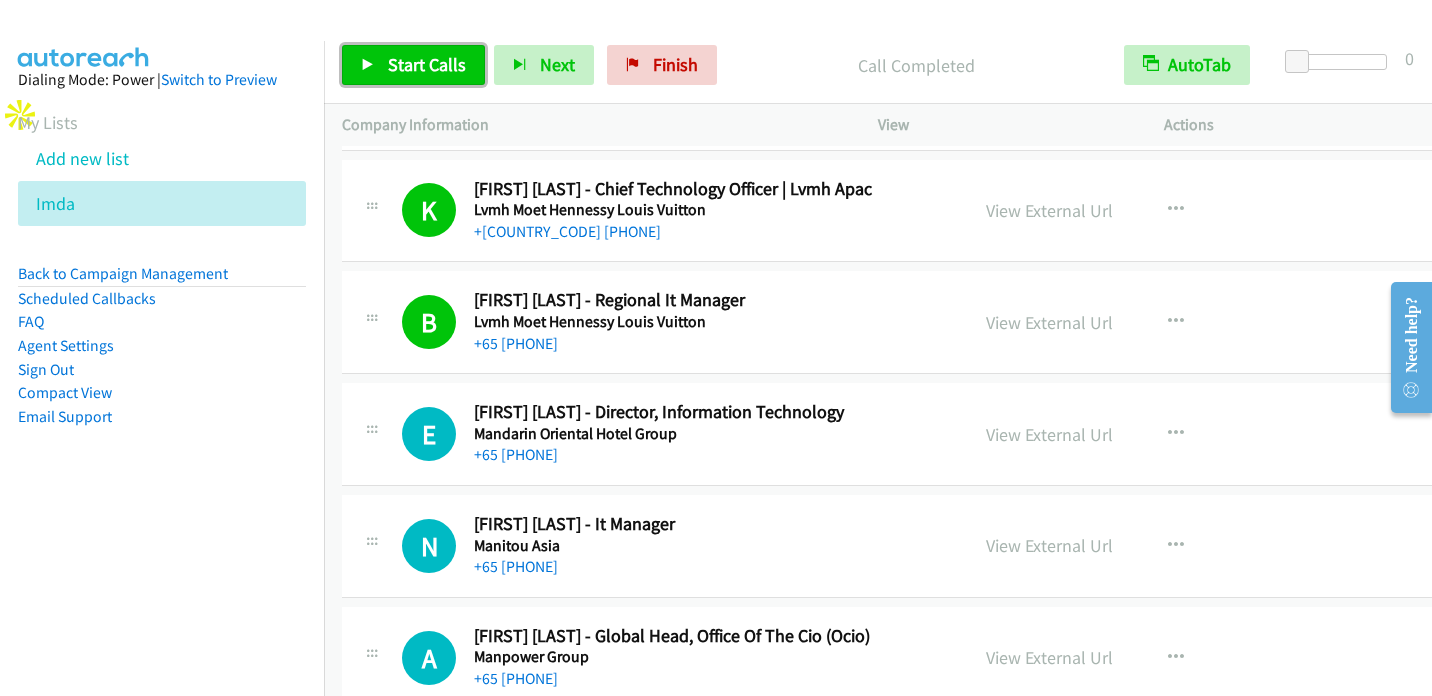 click on "Start Calls" at bounding box center [427, 64] 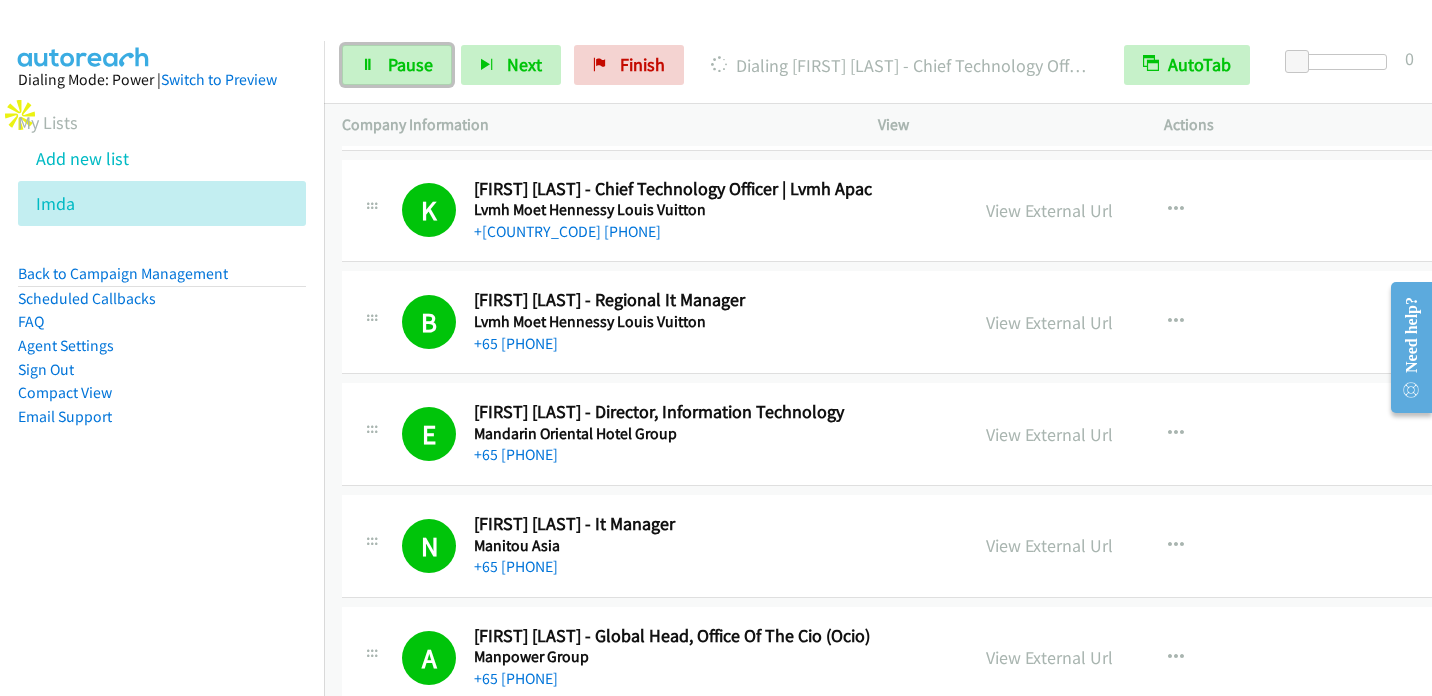 click on "Pause" at bounding box center [410, 64] 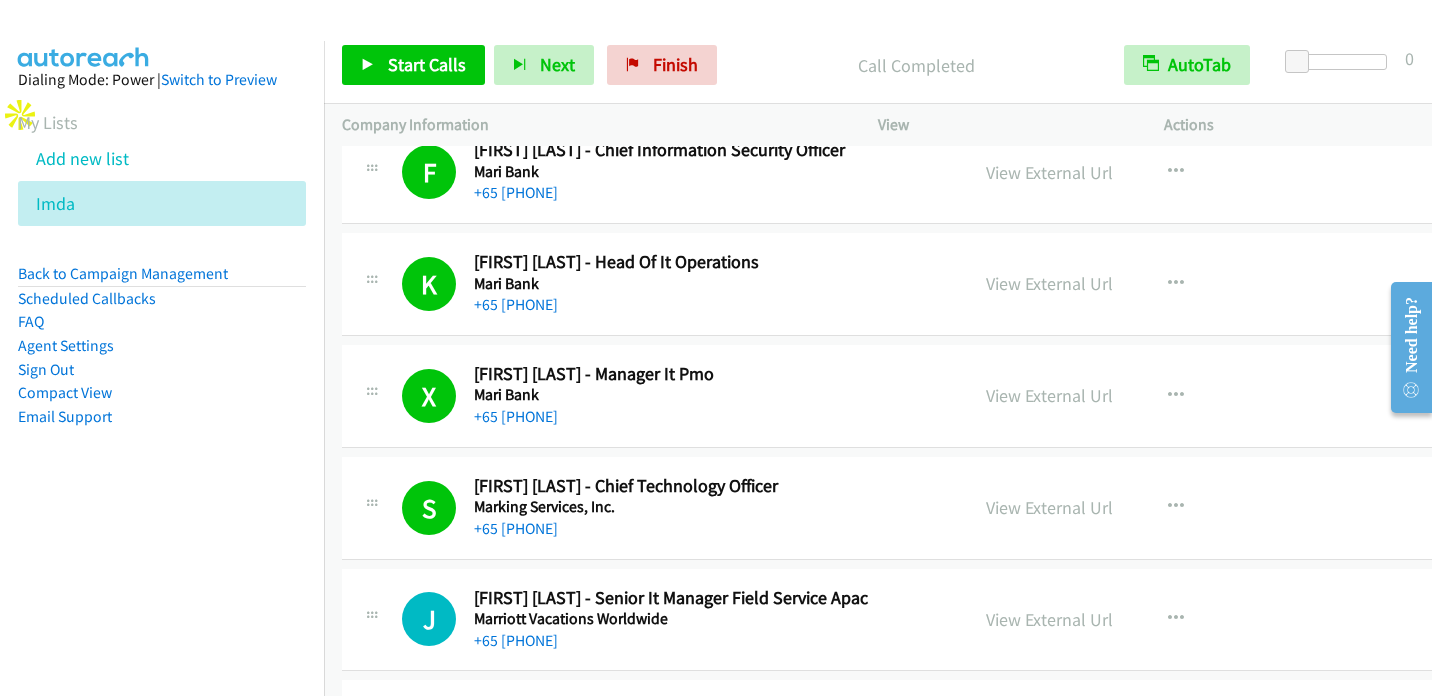scroll, scrollTop: 10000, scrollLeft: 0, axis: vertical 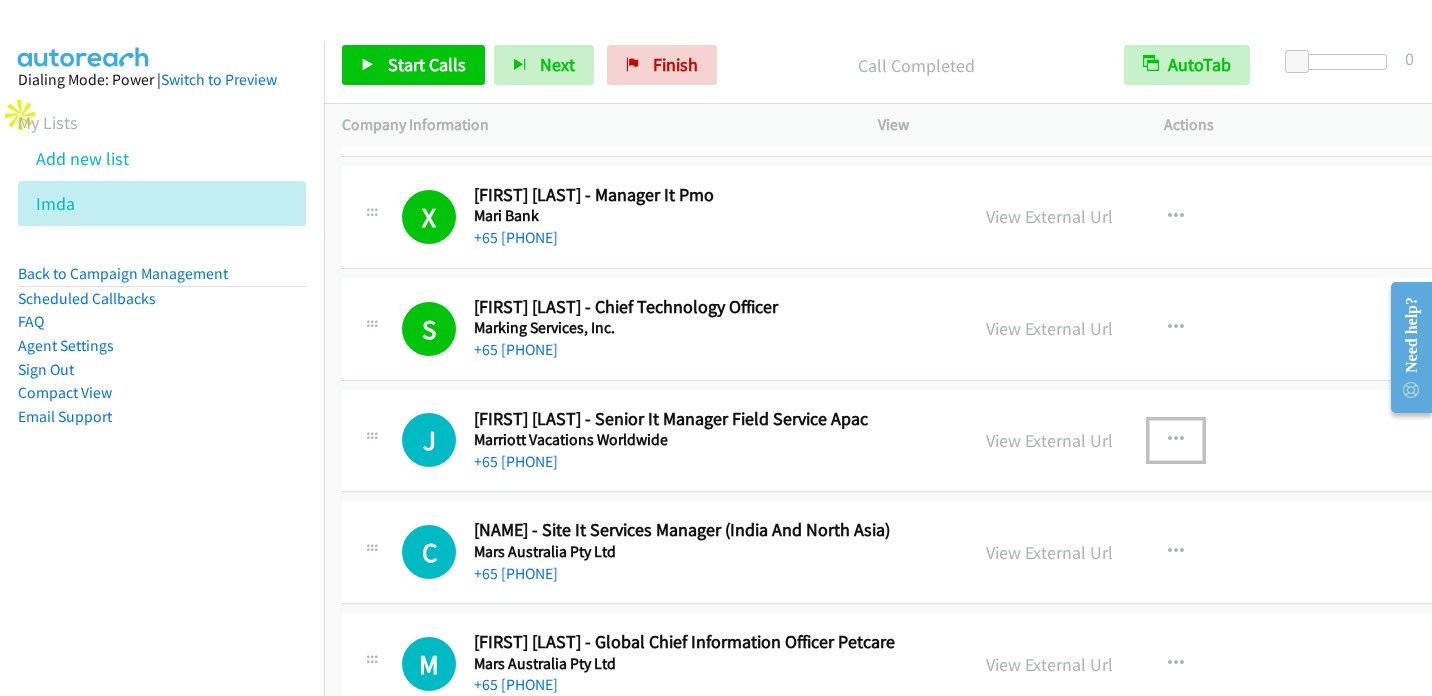 click at bounding box center [1176, 440] 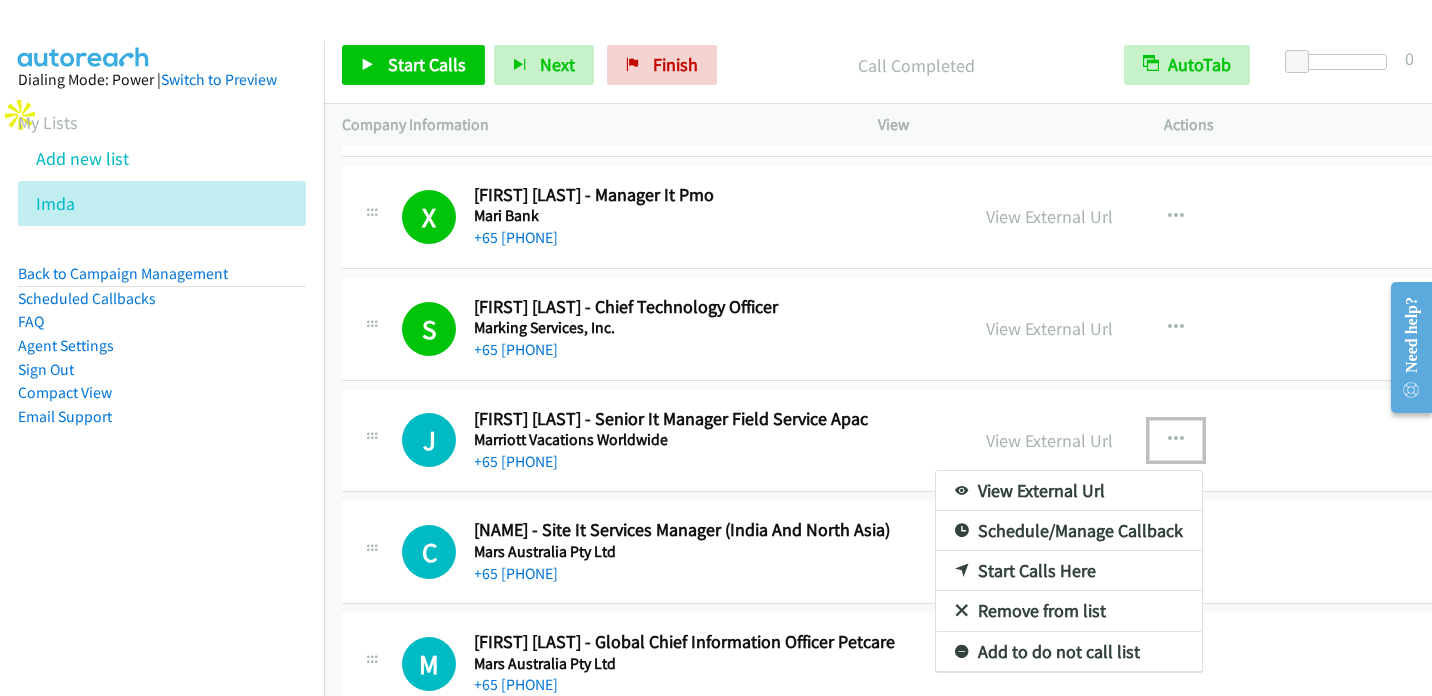 click on "Start Calls Here" at bounding box center [1069, 571] 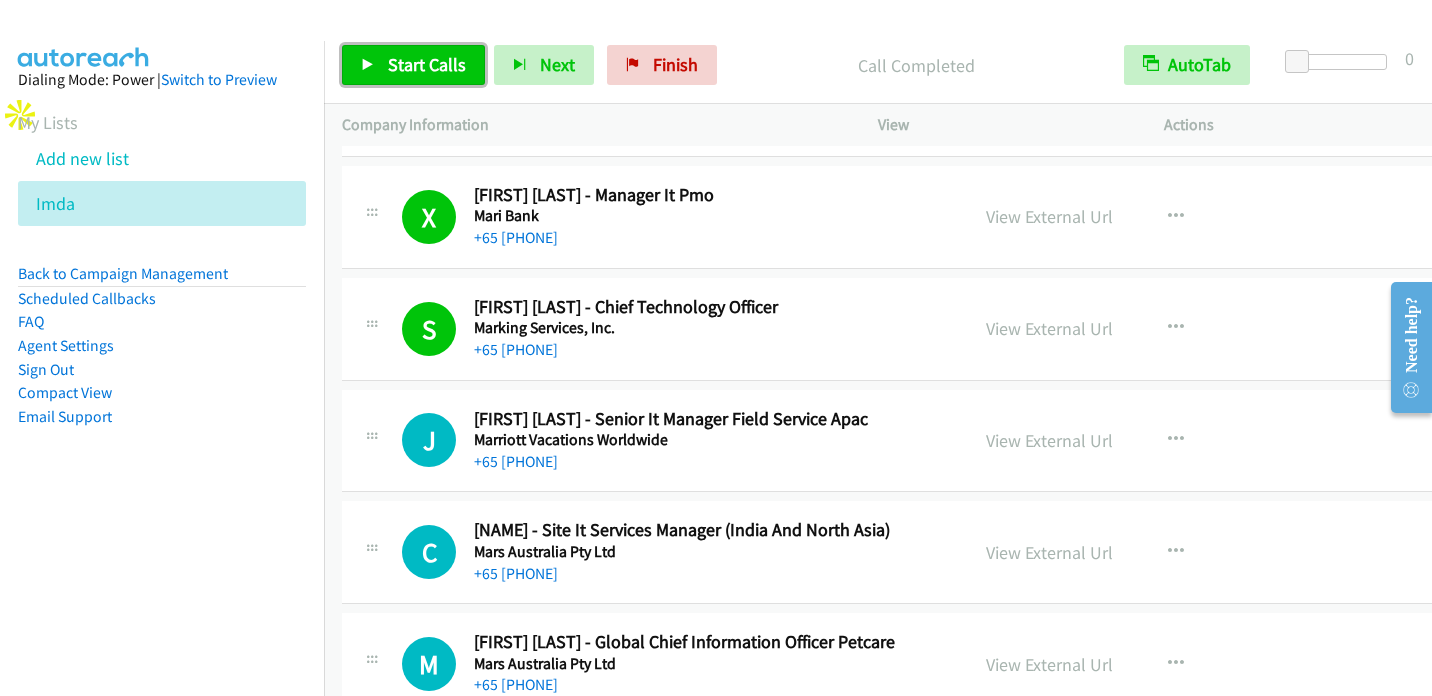 click on "Start Calls" at bounding box center (413, 65) 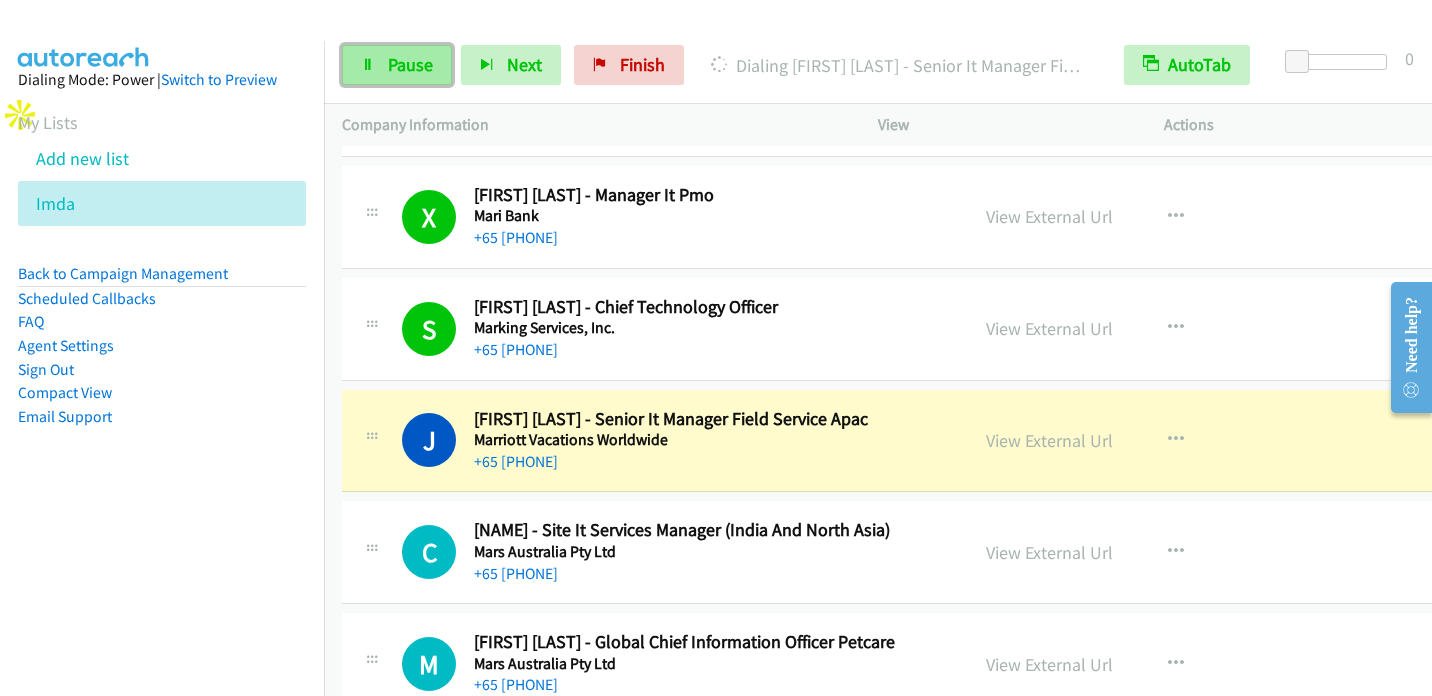 click on "Pause" at bounding box center (397, 65) 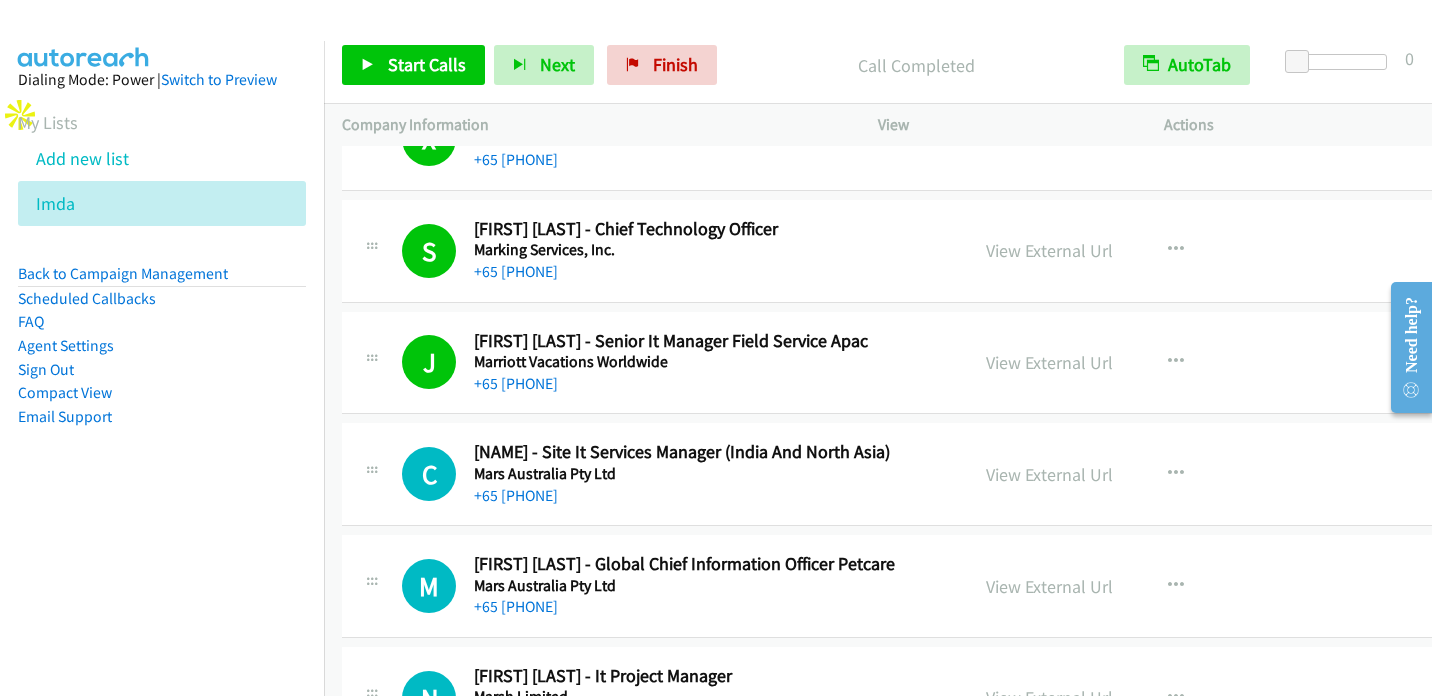 scroll, scrollTop: 10100, scrollLeft: 0, axis: vertical 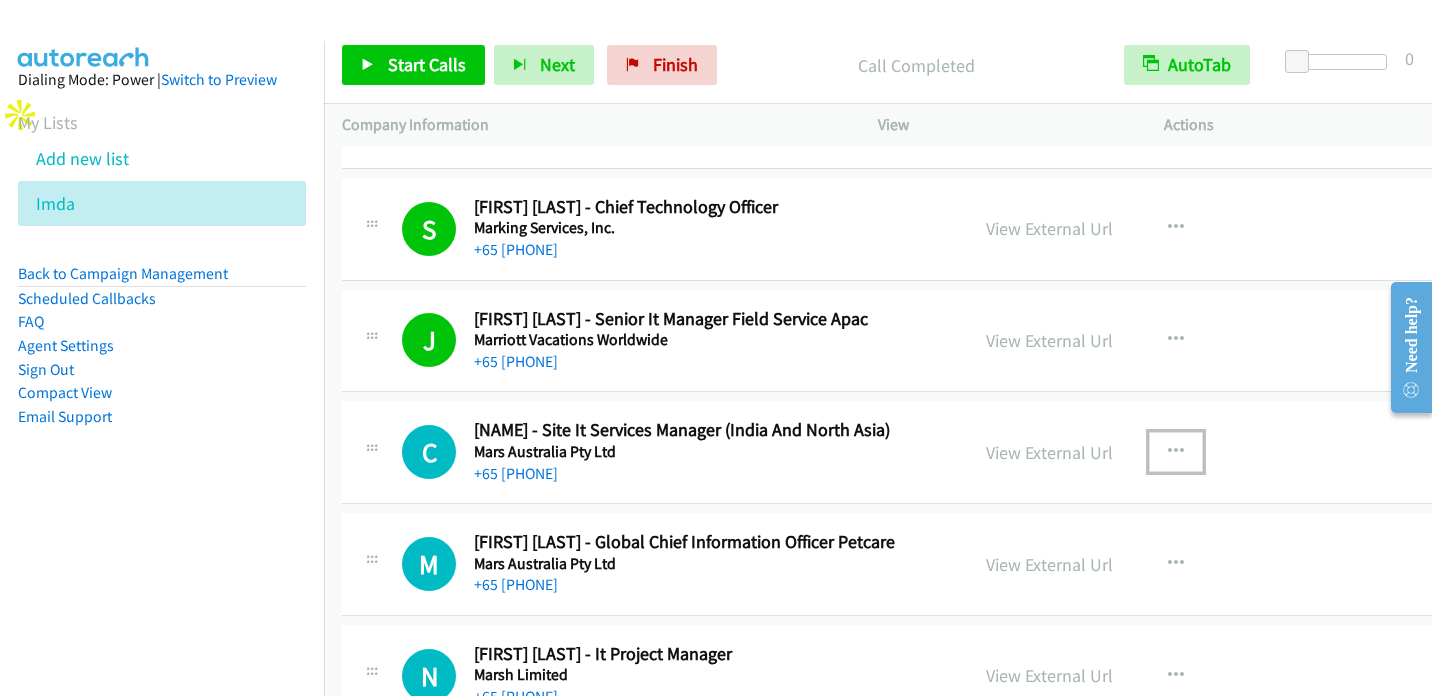 click at bounding box center [1176, 452] 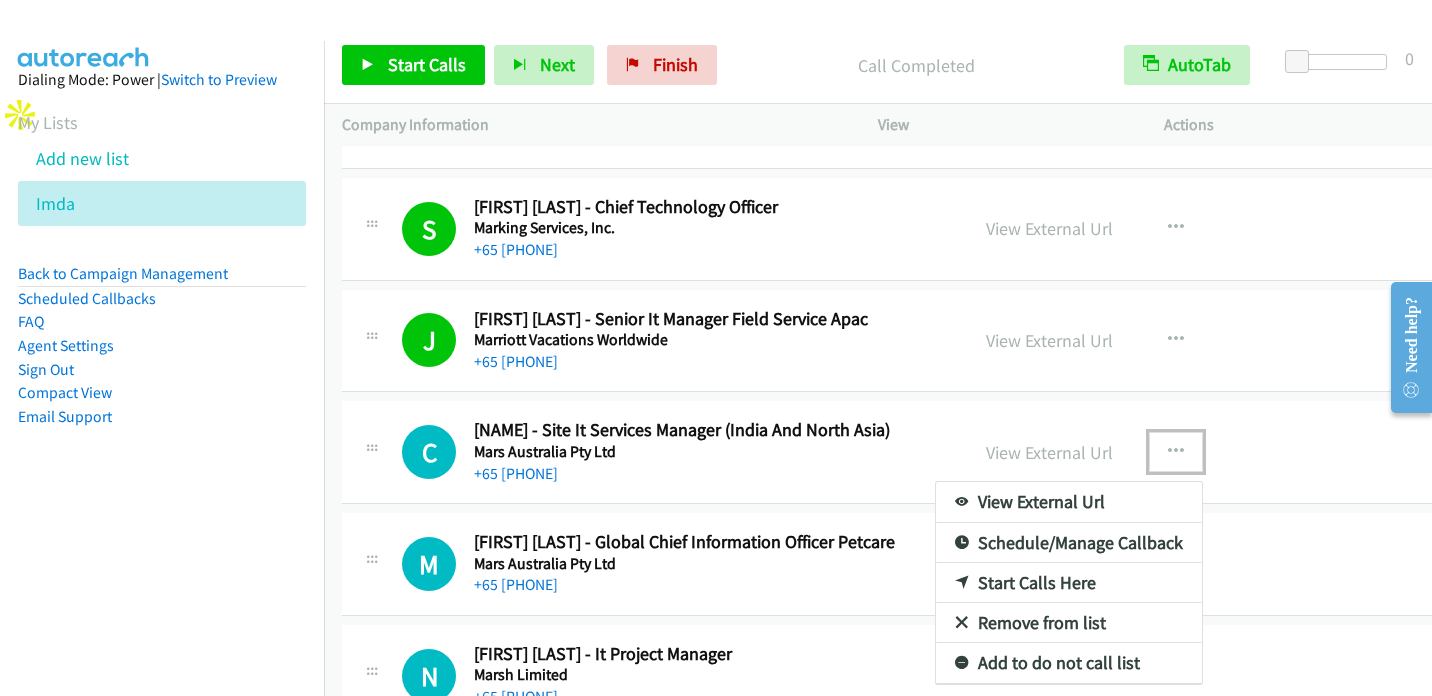 click on "Start Calls Here" at bounding box center [1069, 583] 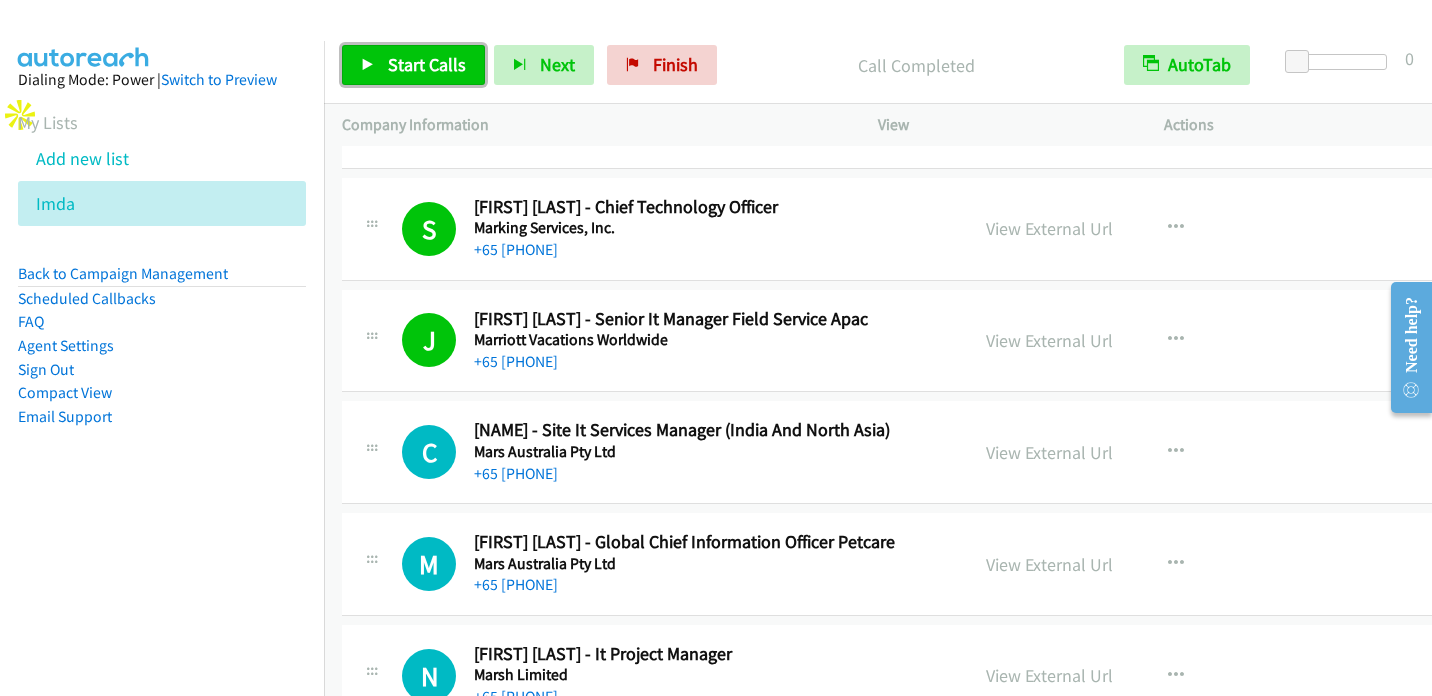 click on "Start Calls" at bounding box center (427, 64) 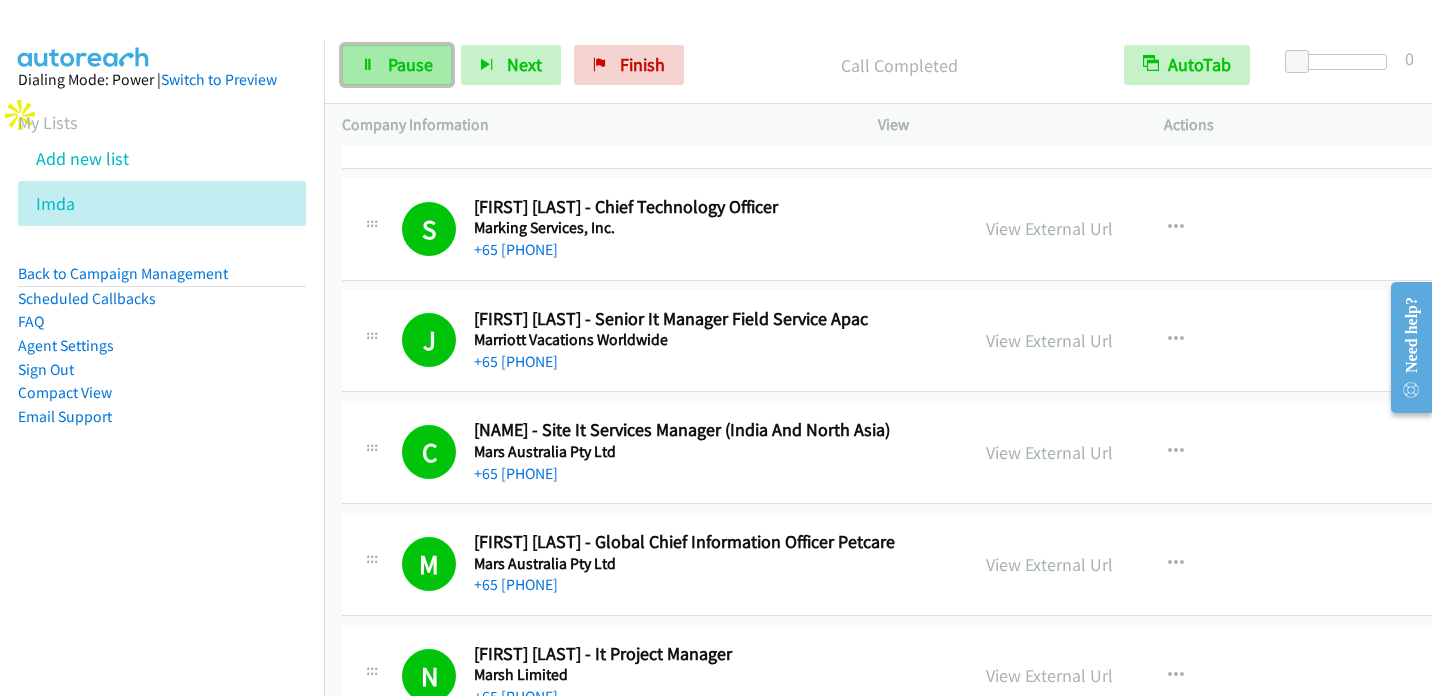 click on "Pause" at bounding box center [410, 64] 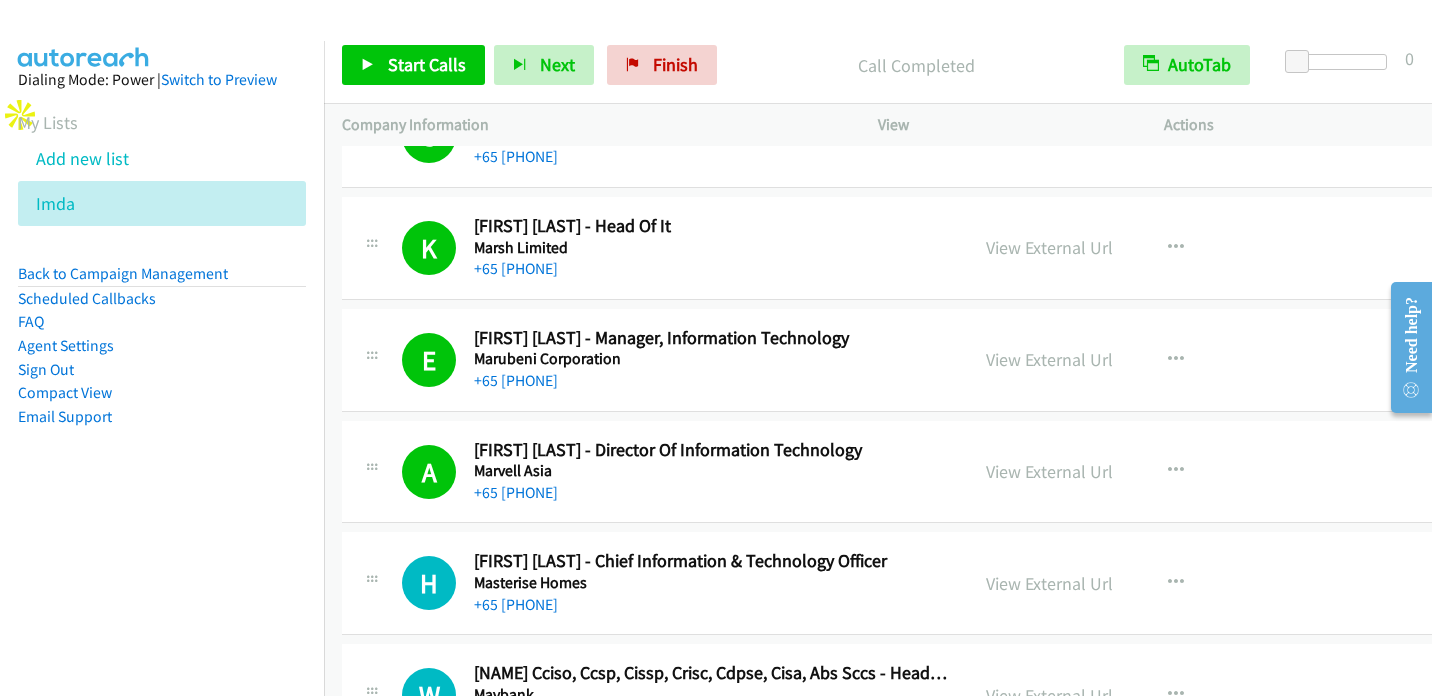 scroll, scrollTop: 11200, scrollLeft: 0, axis: vertical 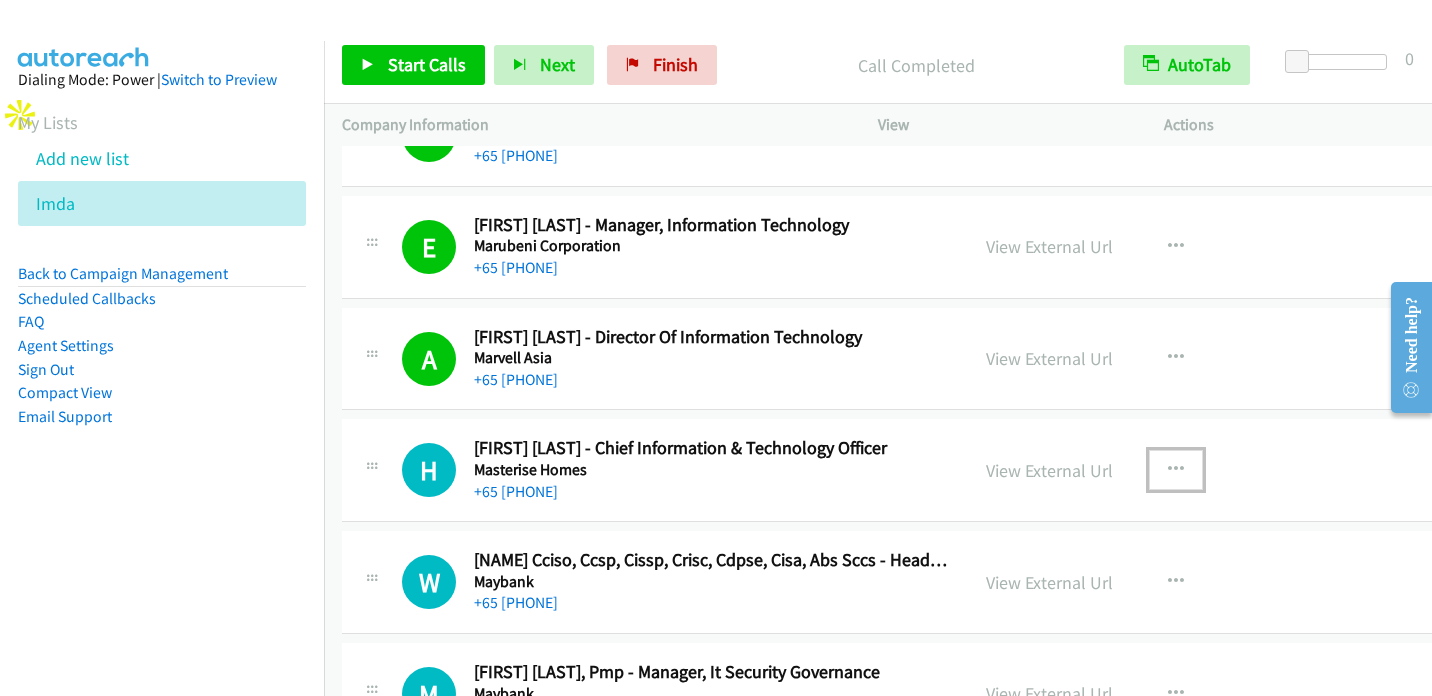 click at bounding box center [1176, 470] 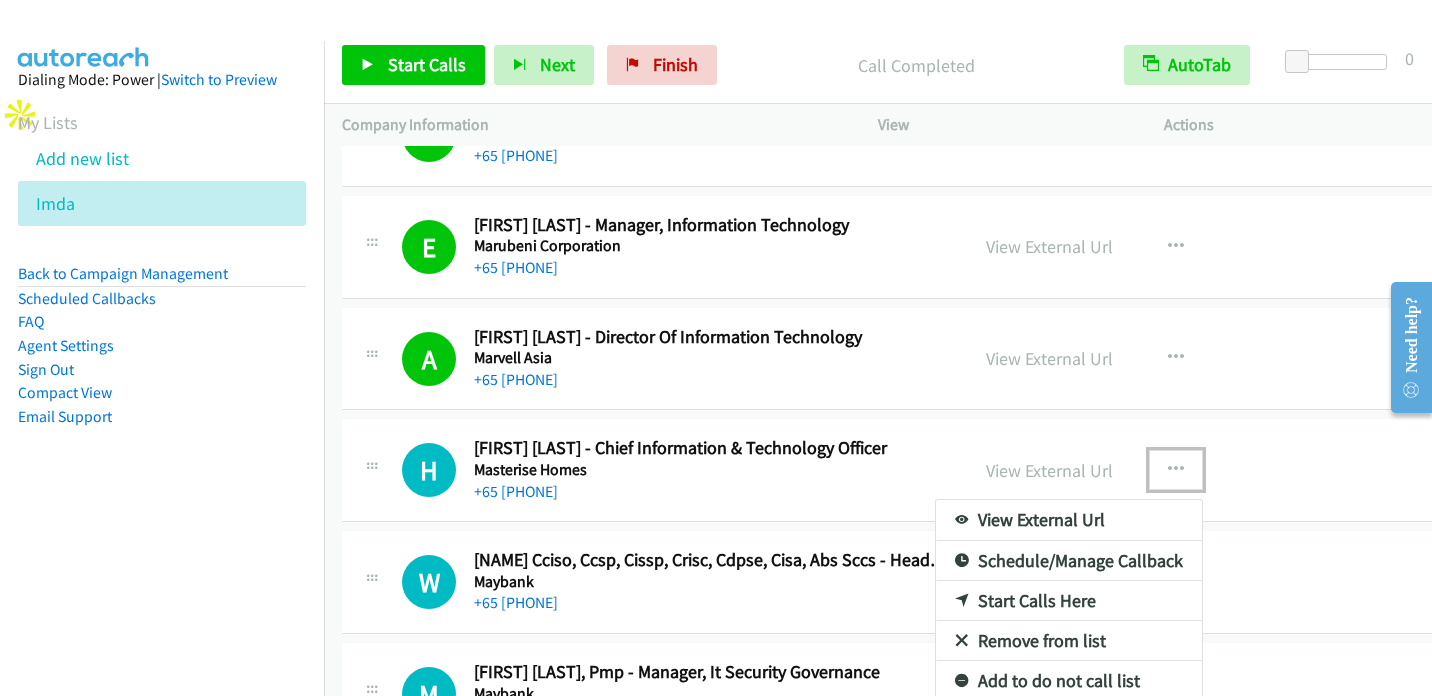 click on "Start Calls Here" at bounding box center [1069, 601] 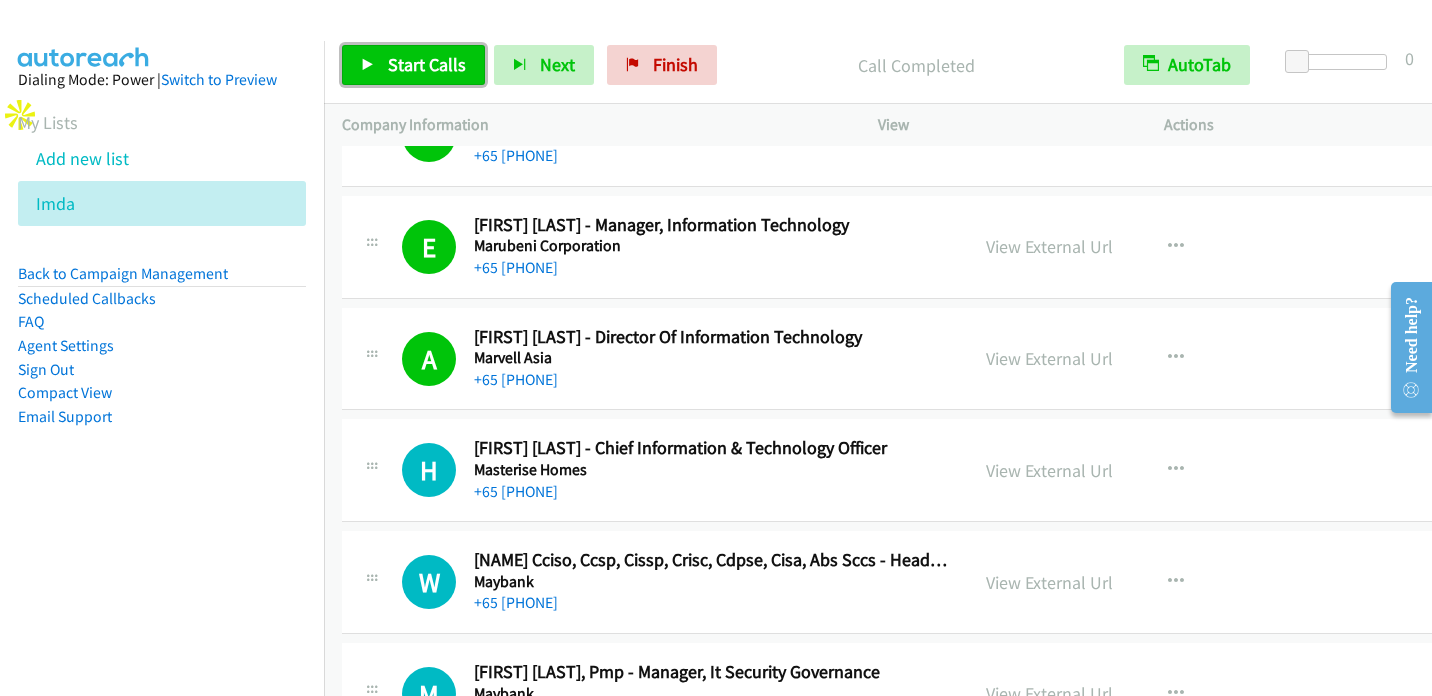 click on "Start Calls" at bounding box center [427, 64] 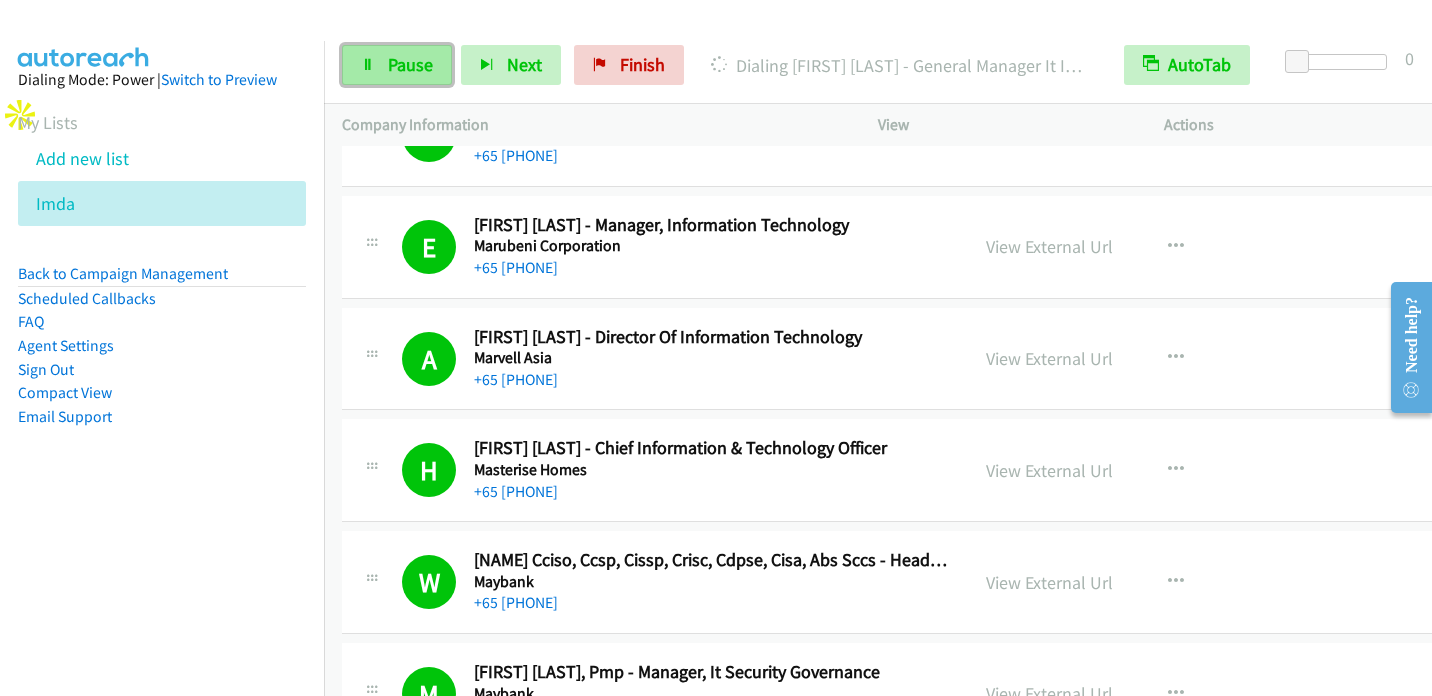 click on "Pause" at bounding box center [410, 64] 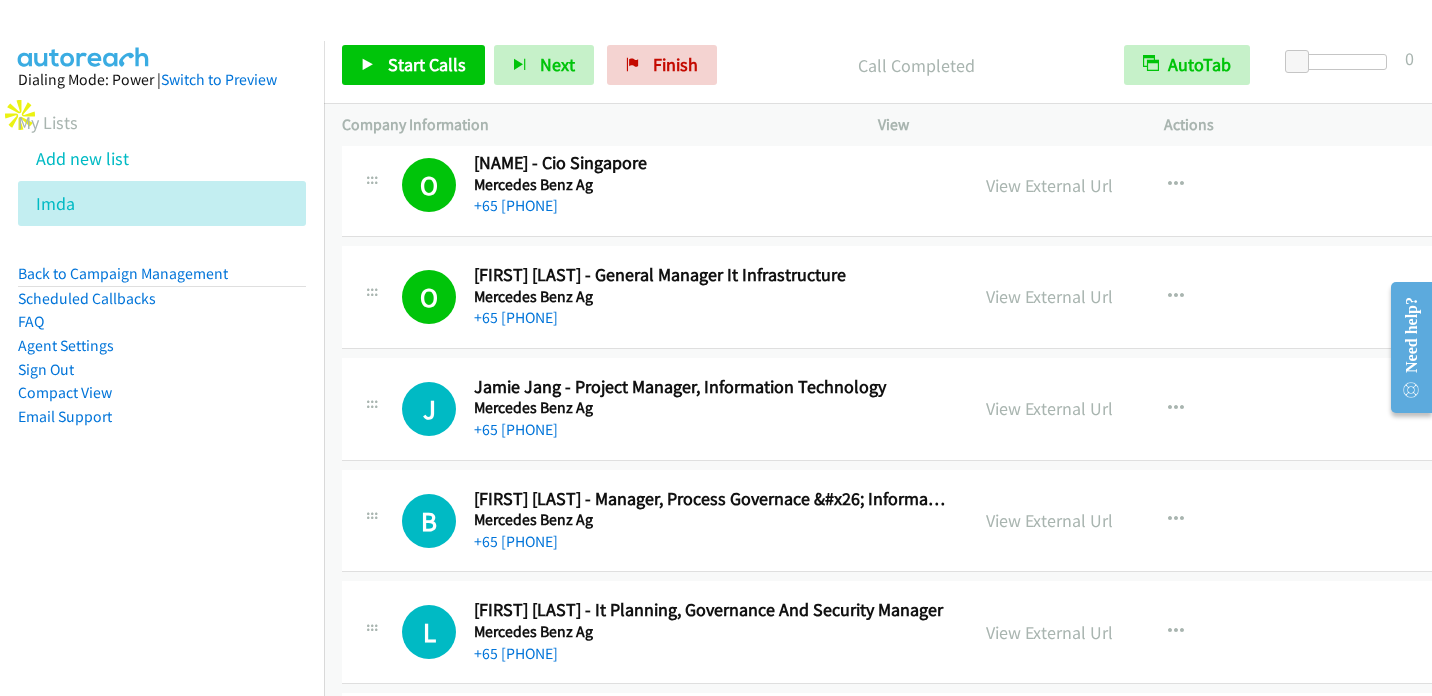 scroll, scrollTop: 12800, scrollLeft: 0, axis: vertical 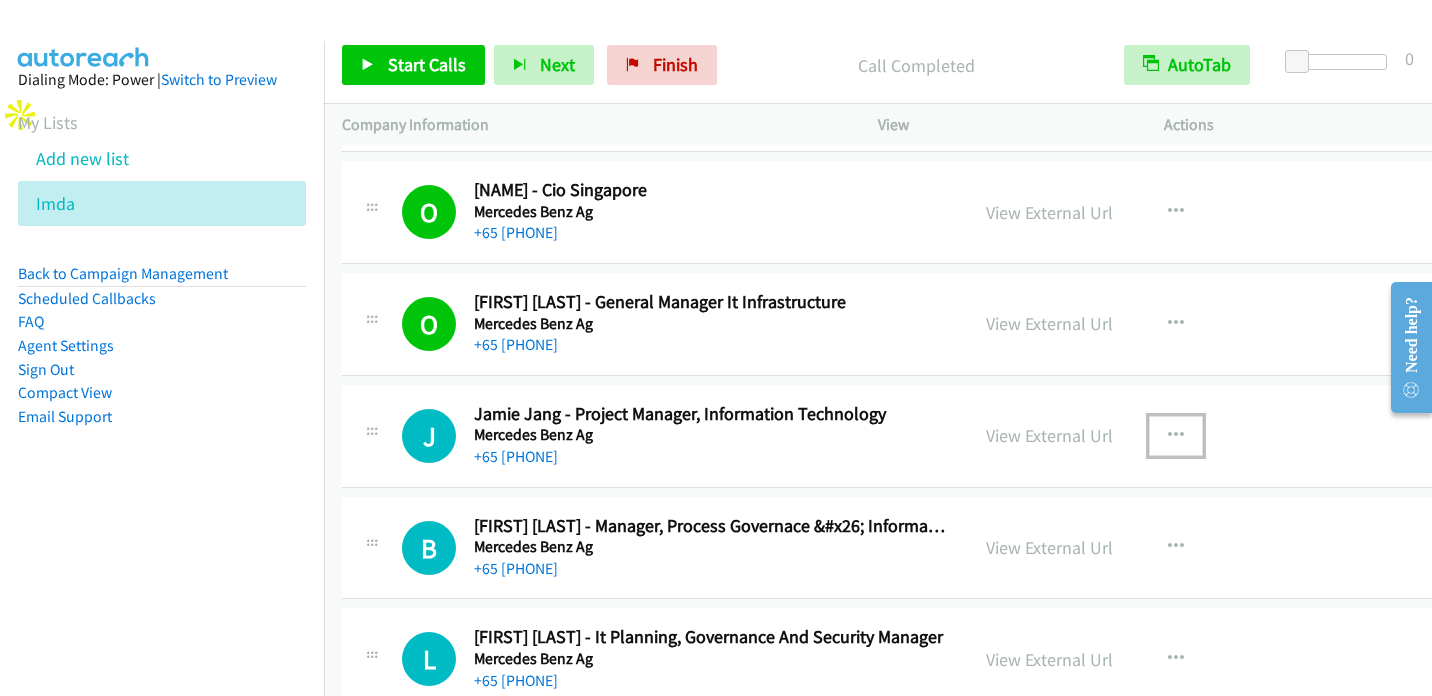 click at bounding box center [1176, 436] 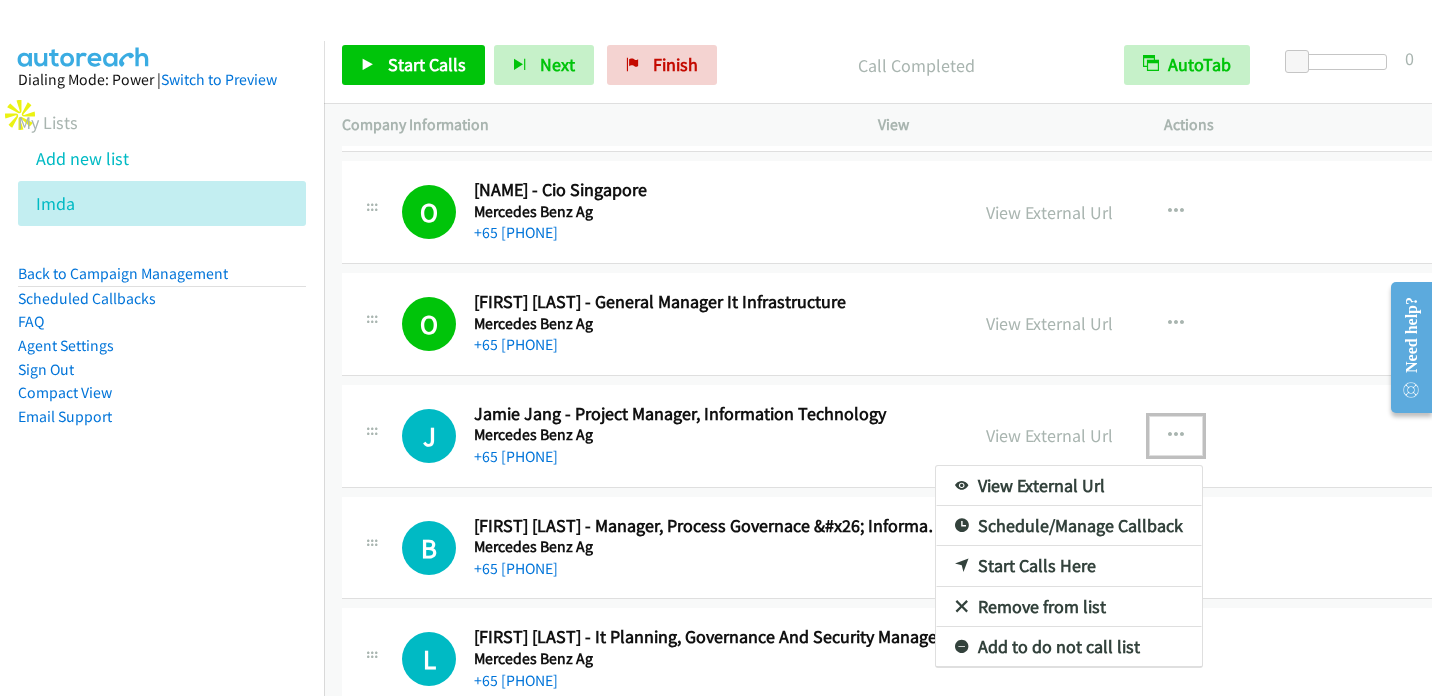 click on "Start Calls Here" at bounding box center [1069, 566] 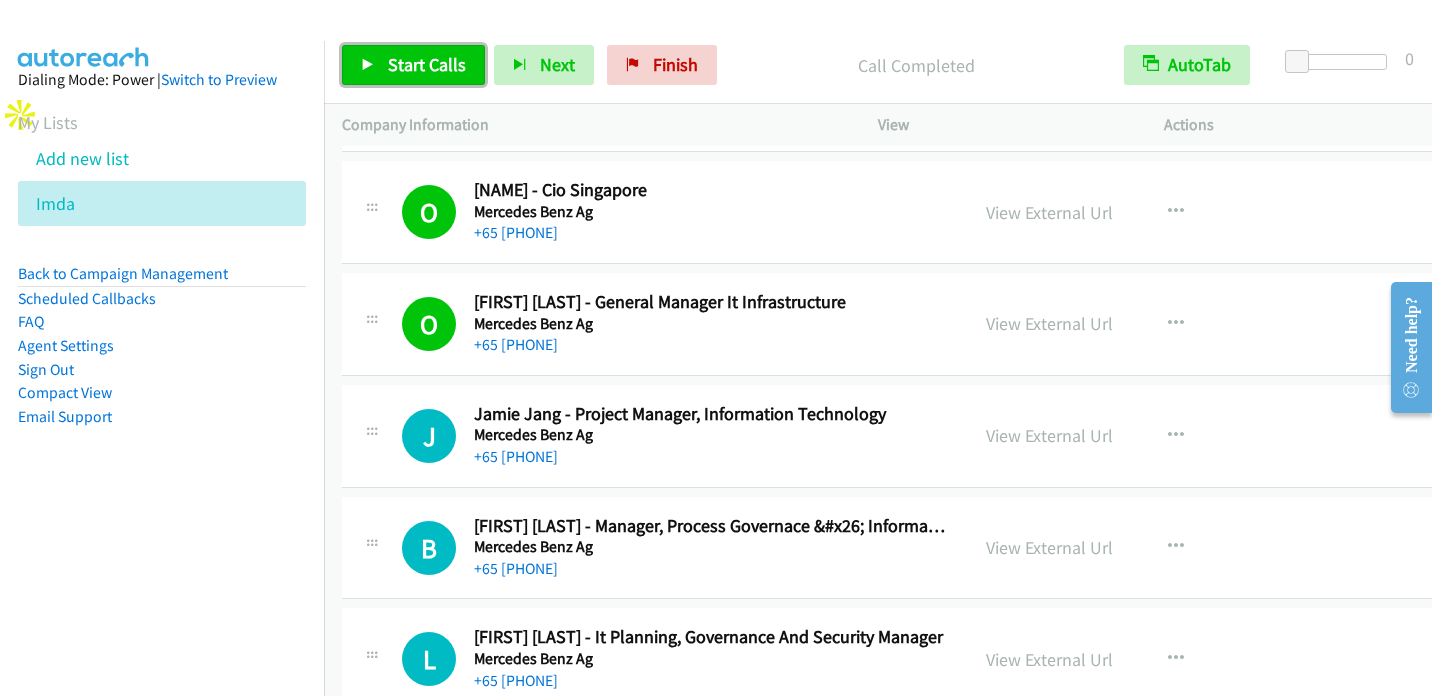 click on "Start Calls" at bounding box center [427, 64] 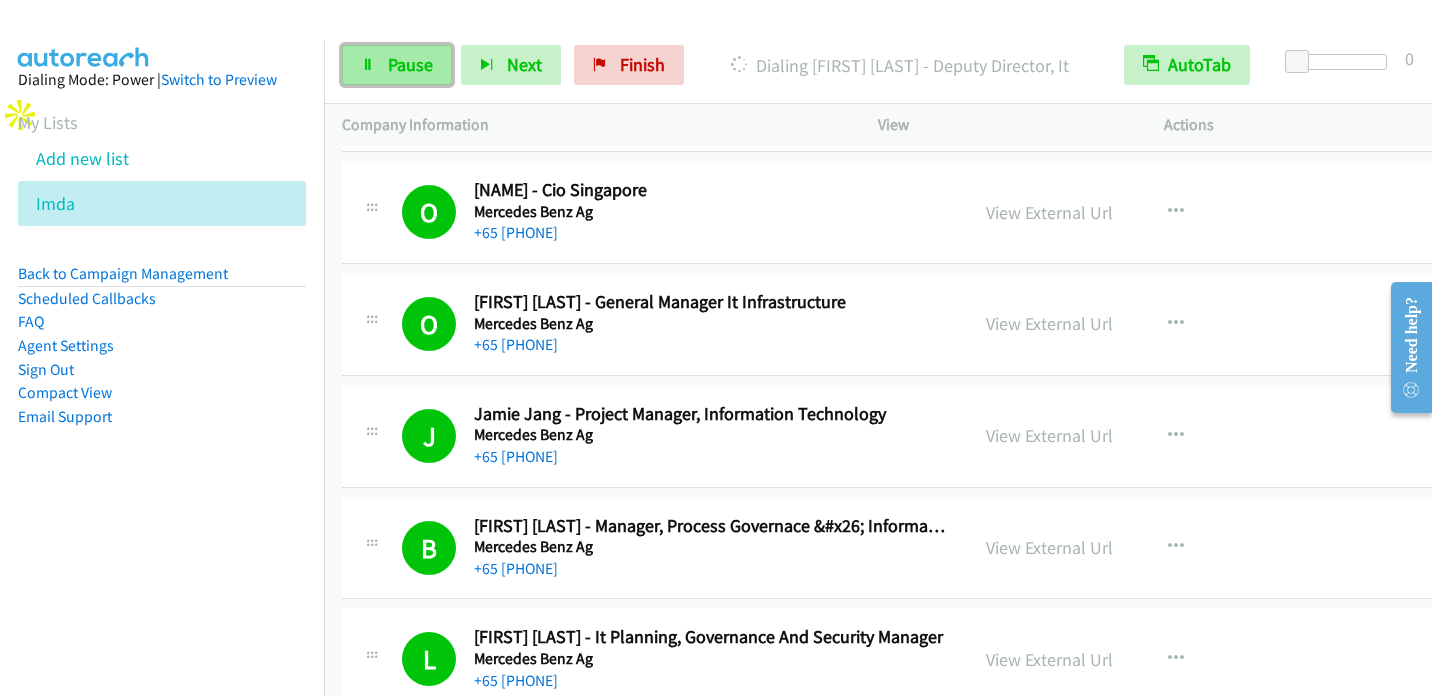 click on "Pause" at bounding box center (410, 64) 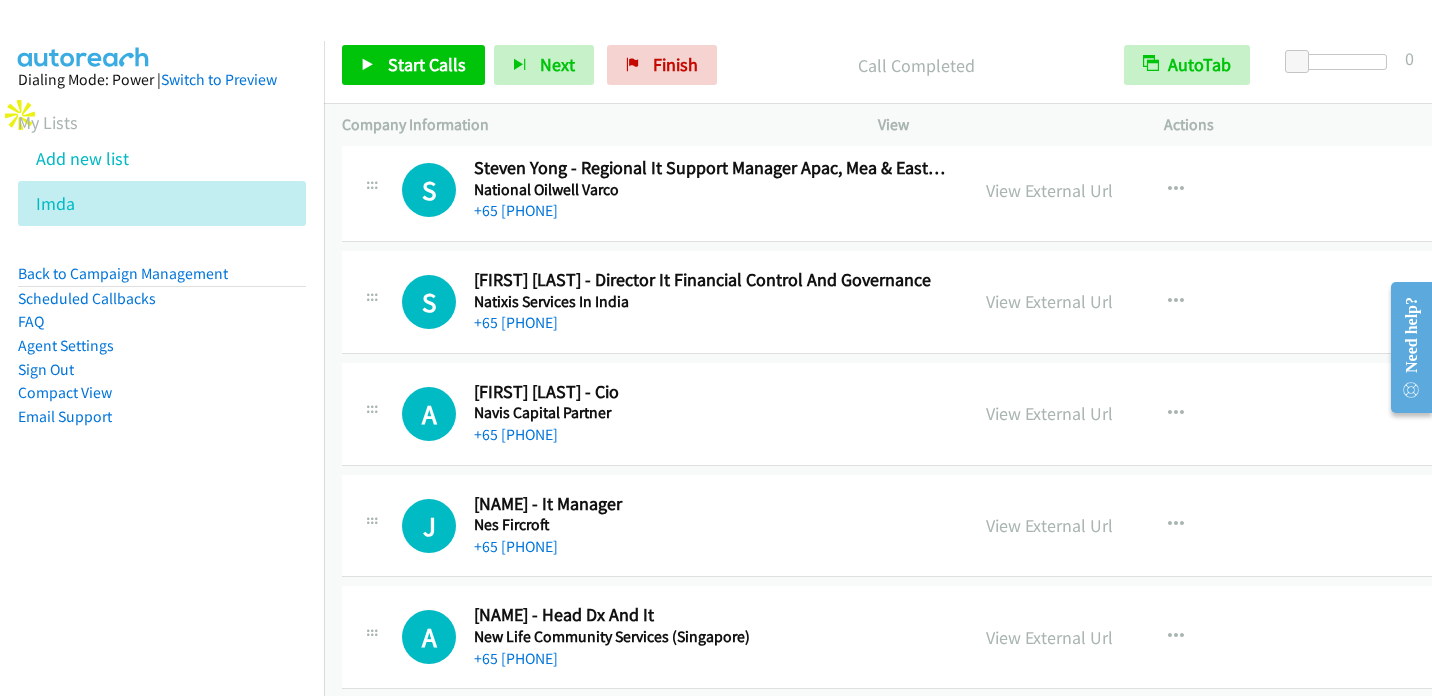 scroll, scrollTop: 16100, scrollLeft: 0, axis: vertical 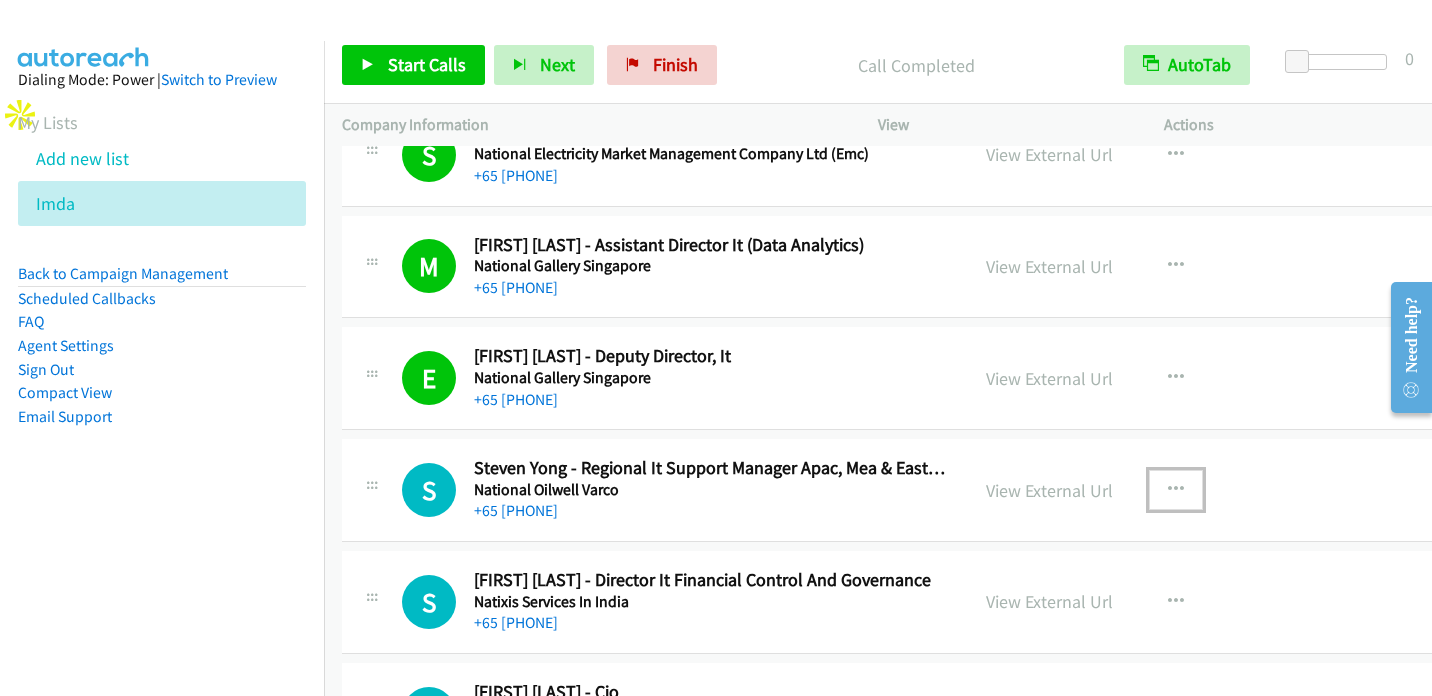 click at bounding box center [1176, 490] 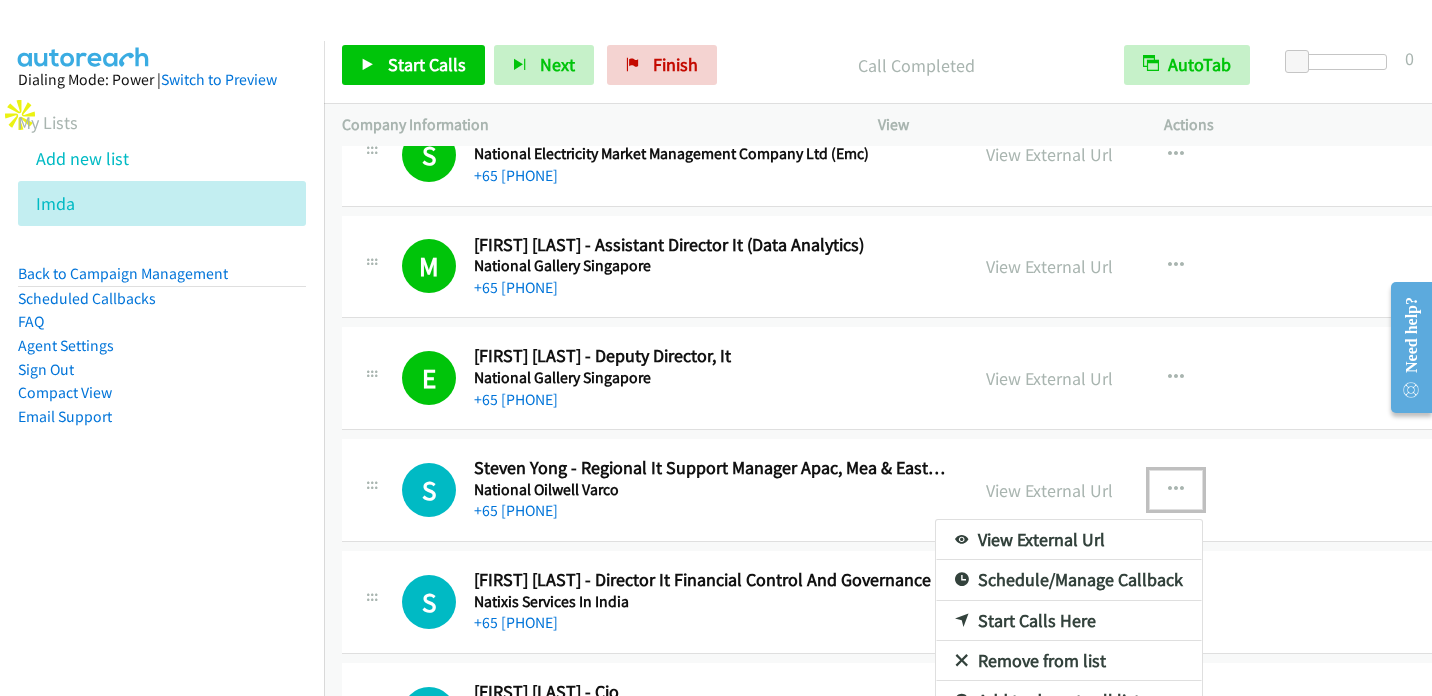 click on "Start Calls Here" at bounding box center (1069, 621) 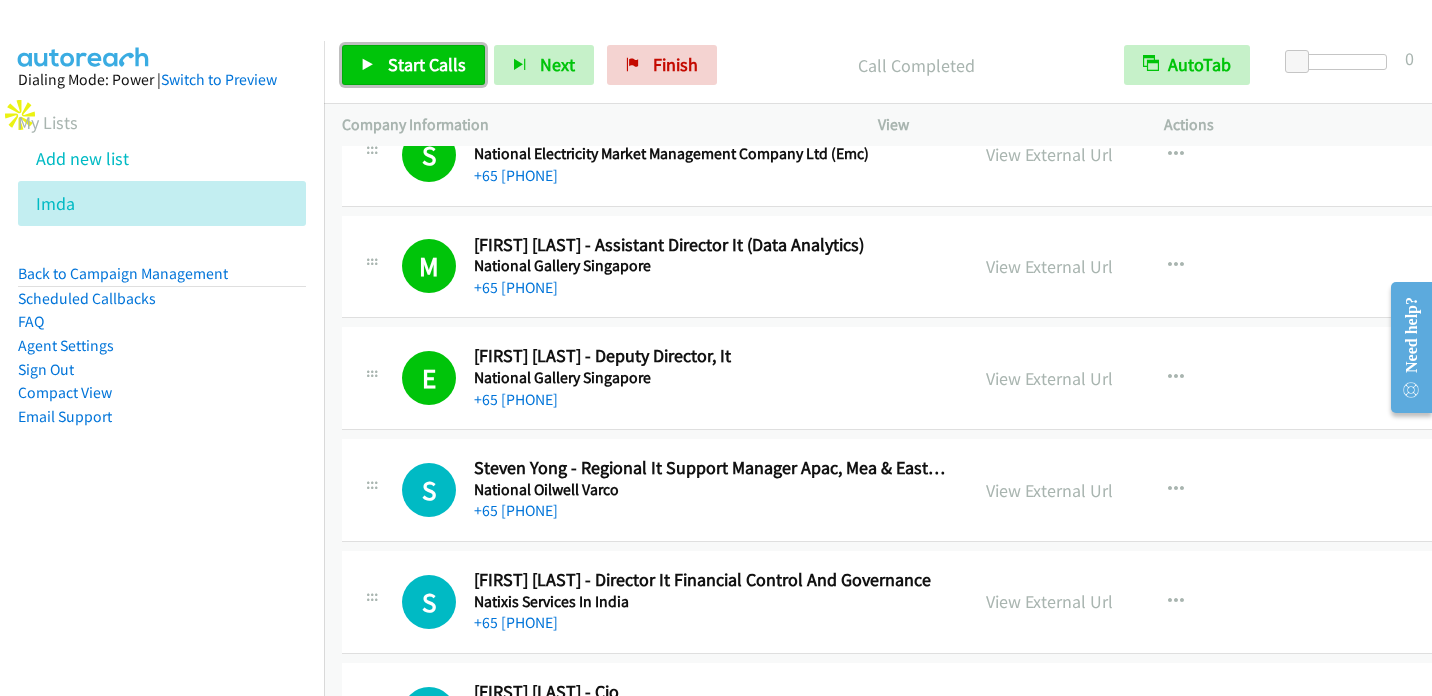 click on "Start Calls" at bounding box center (413, 65) 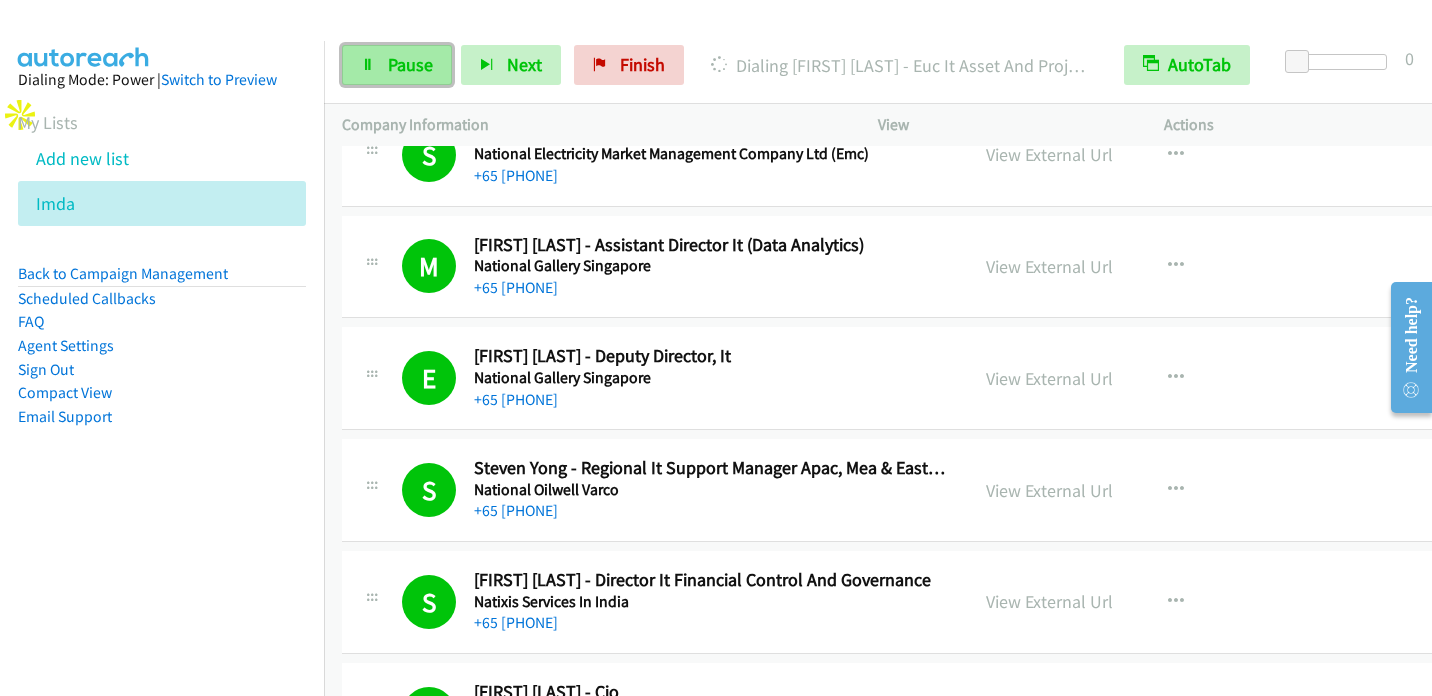 click on "Pause" at bounding box center (397, 65) 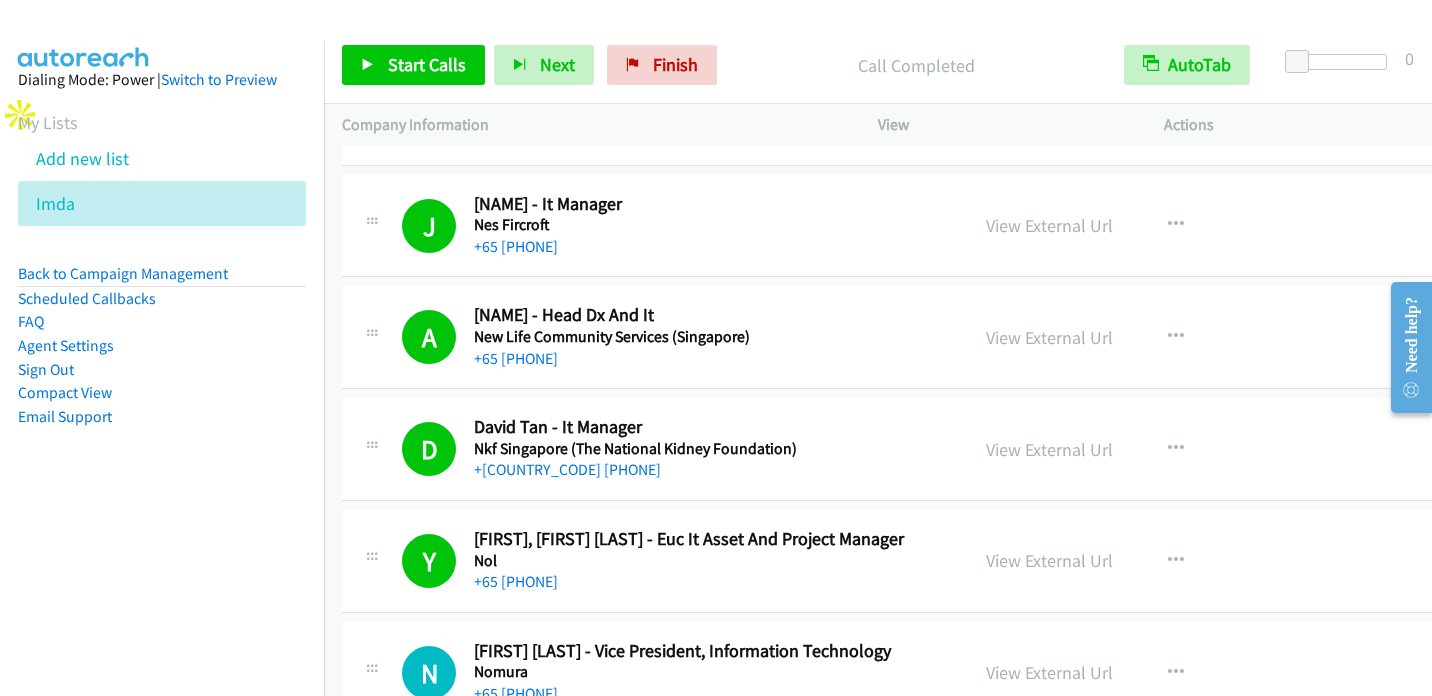 scroll, scrollTop: 17000, scrollLeft: 0, axis: vertical 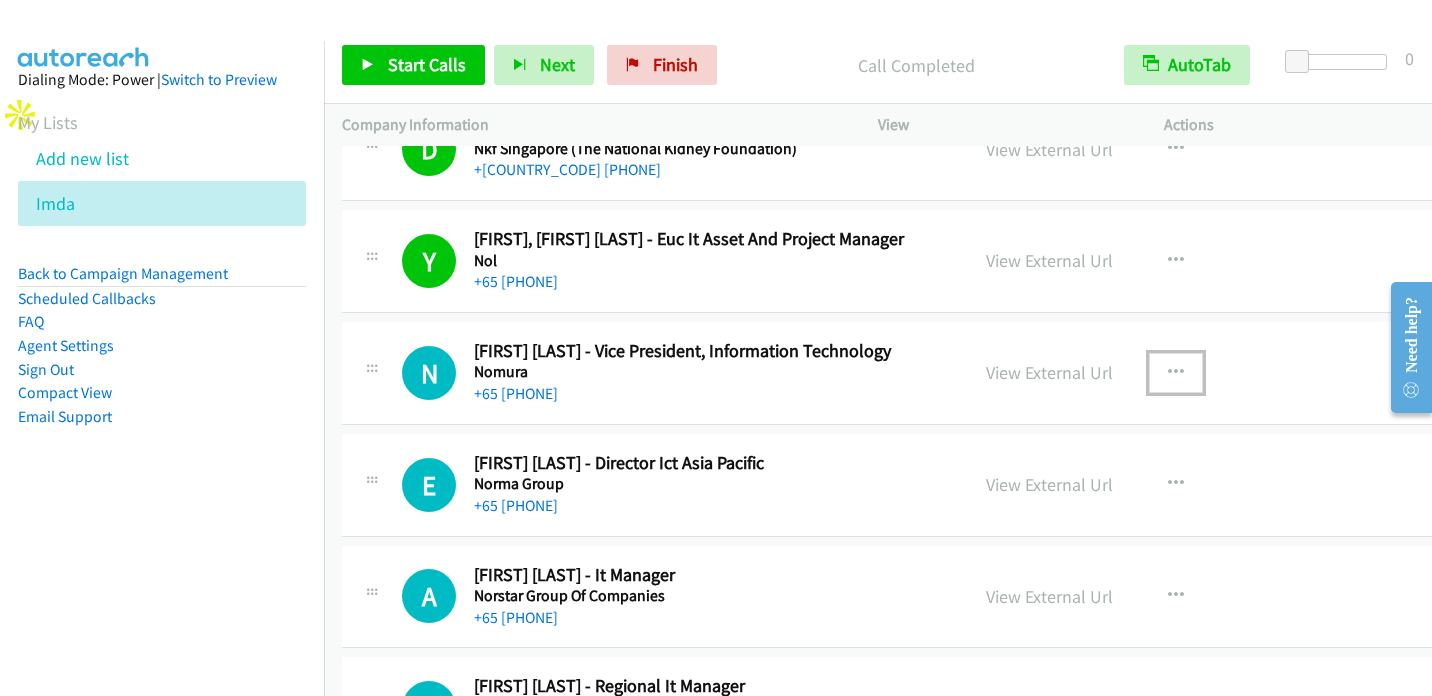 click at bounding box center (1176, 373) 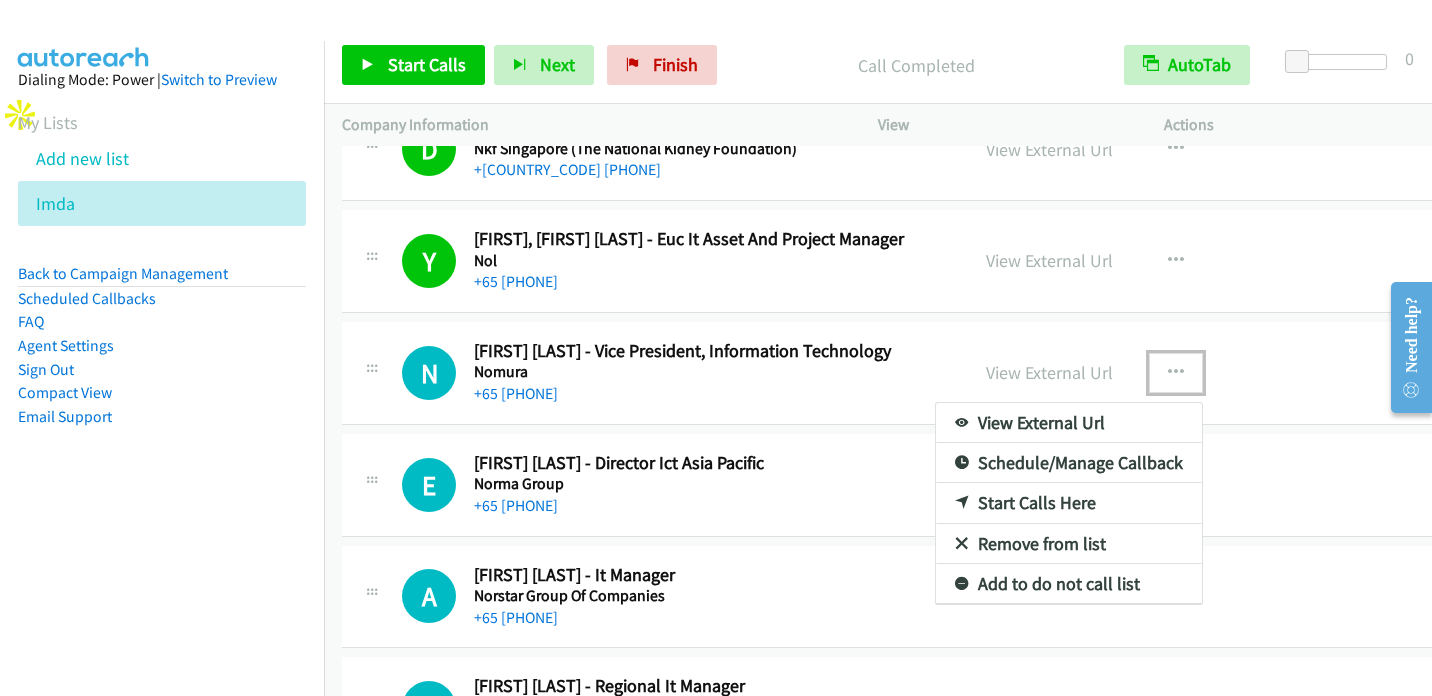 click on "Start Calls Here" at bounding box center [1069, 503] 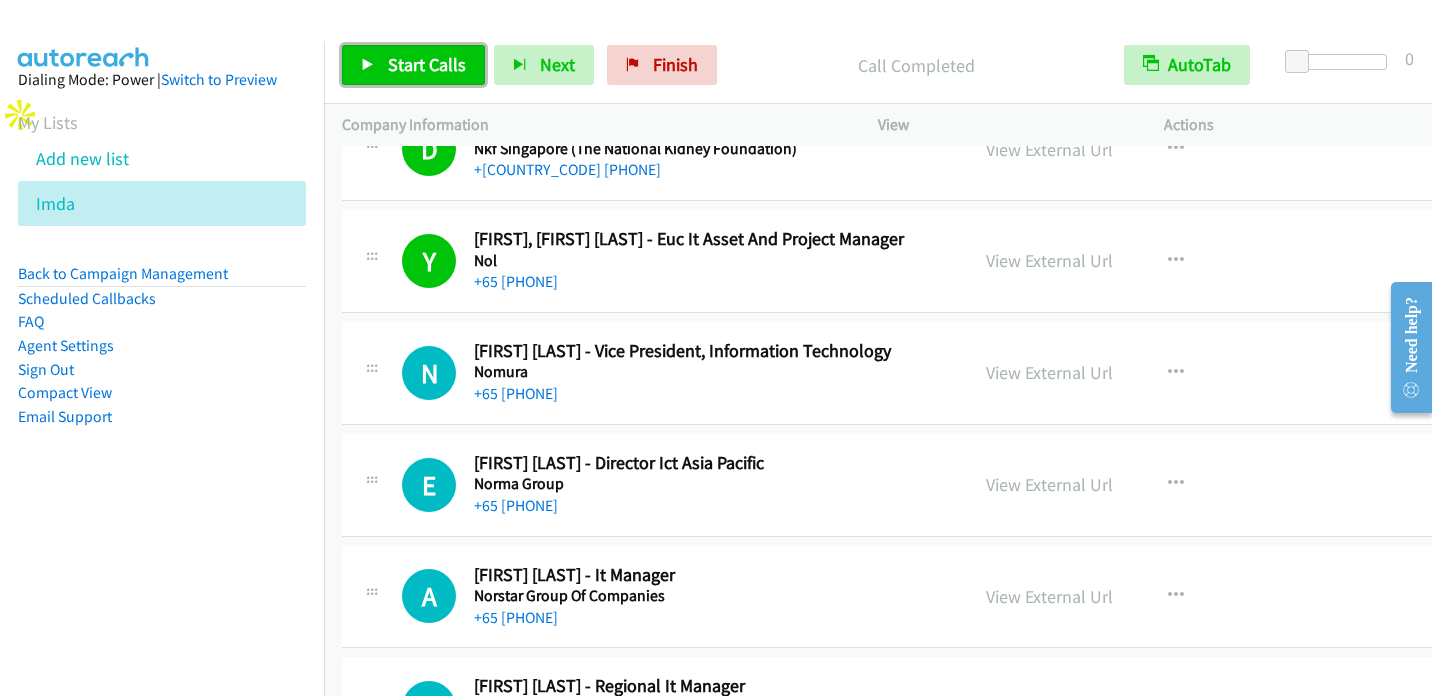 click on "Start Calls" at bounding box center (427, 64) 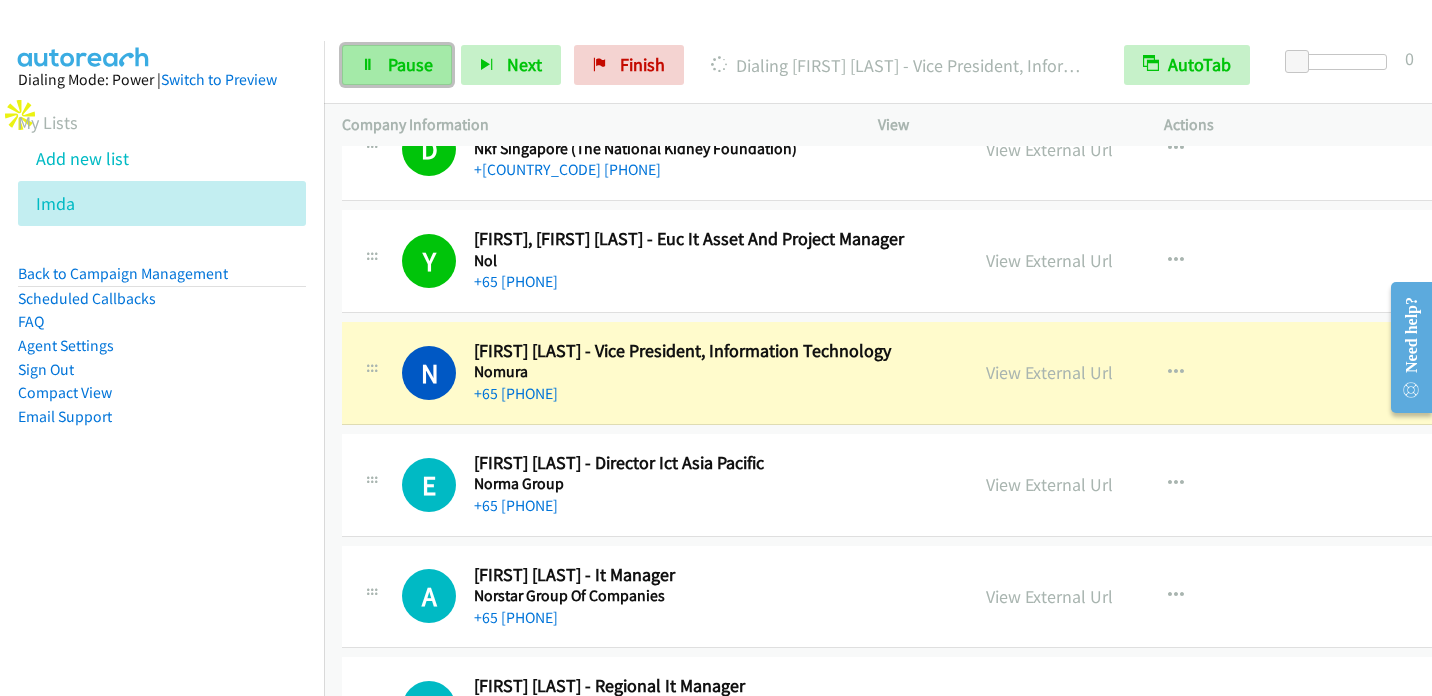 click on "Pause" at bounding box center [397, 65] 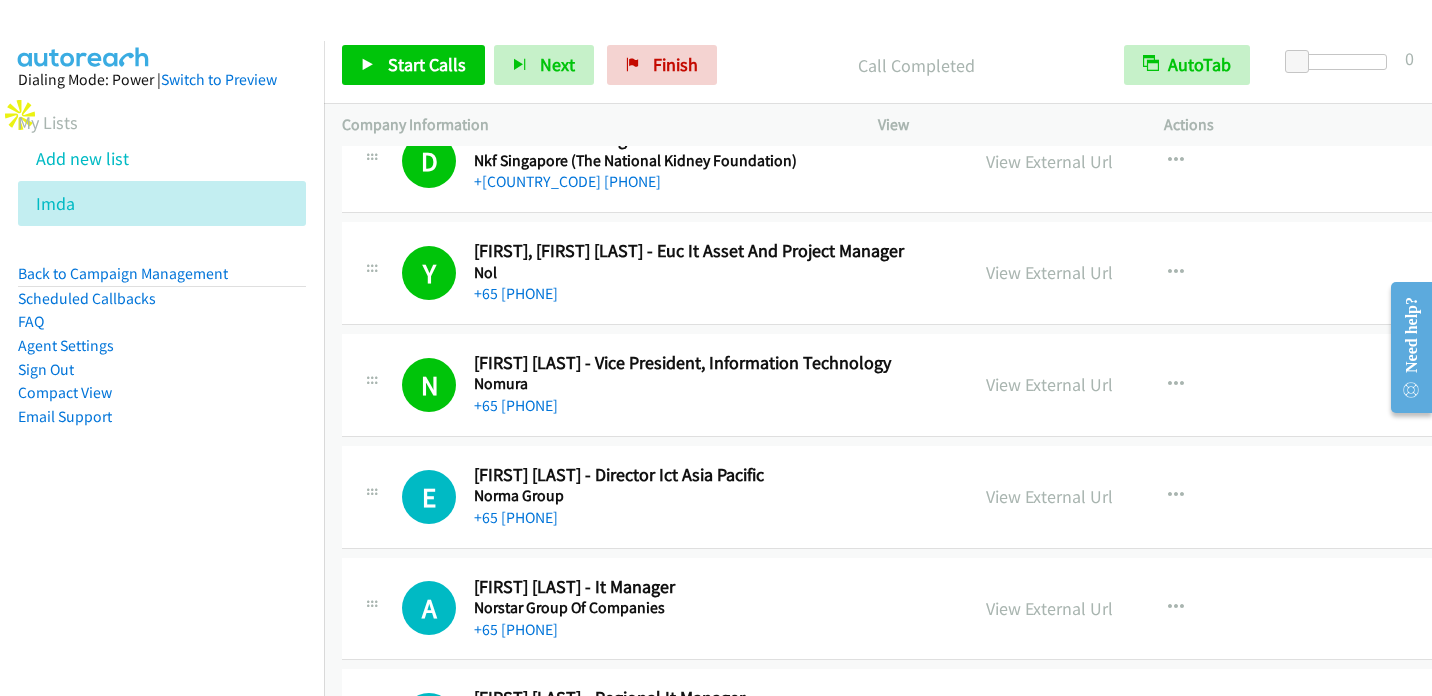scroll, scrollTop: 17000, scrollLeft: 0, axis: vertical 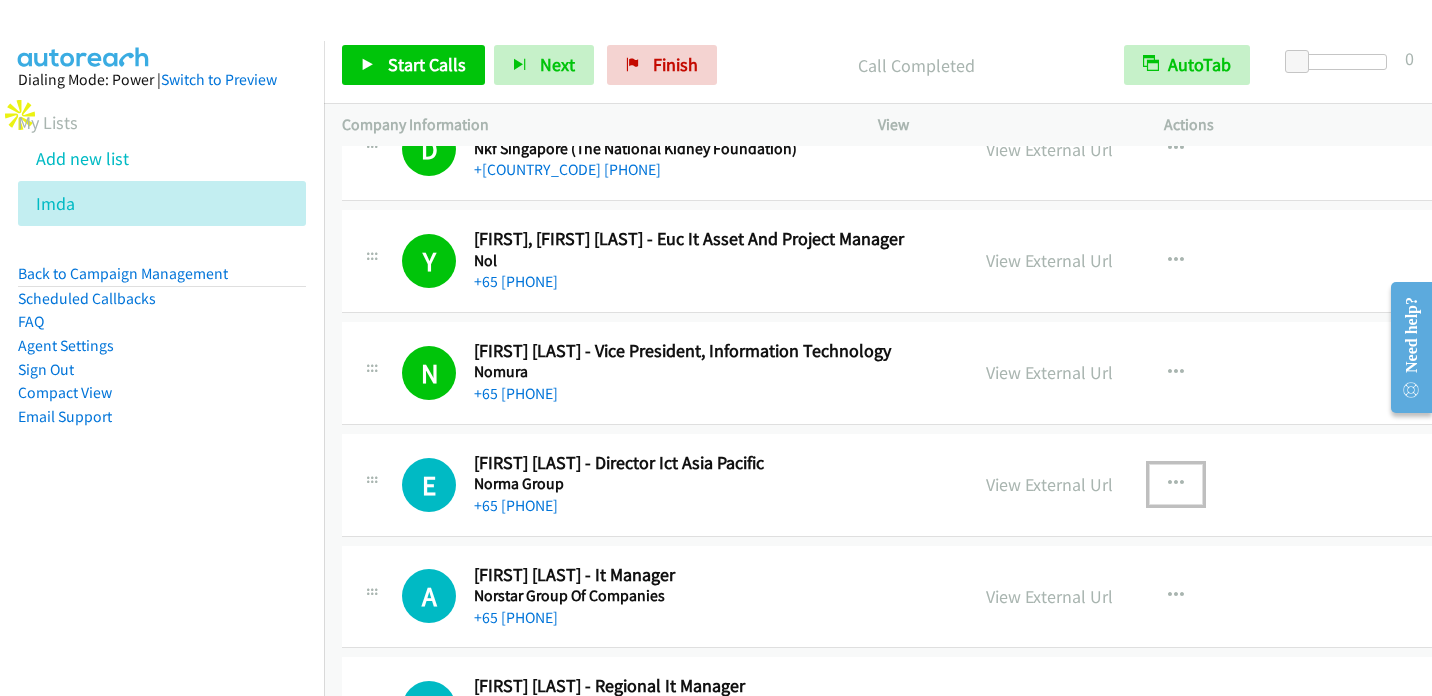 click at bounding box center [1176, 484] 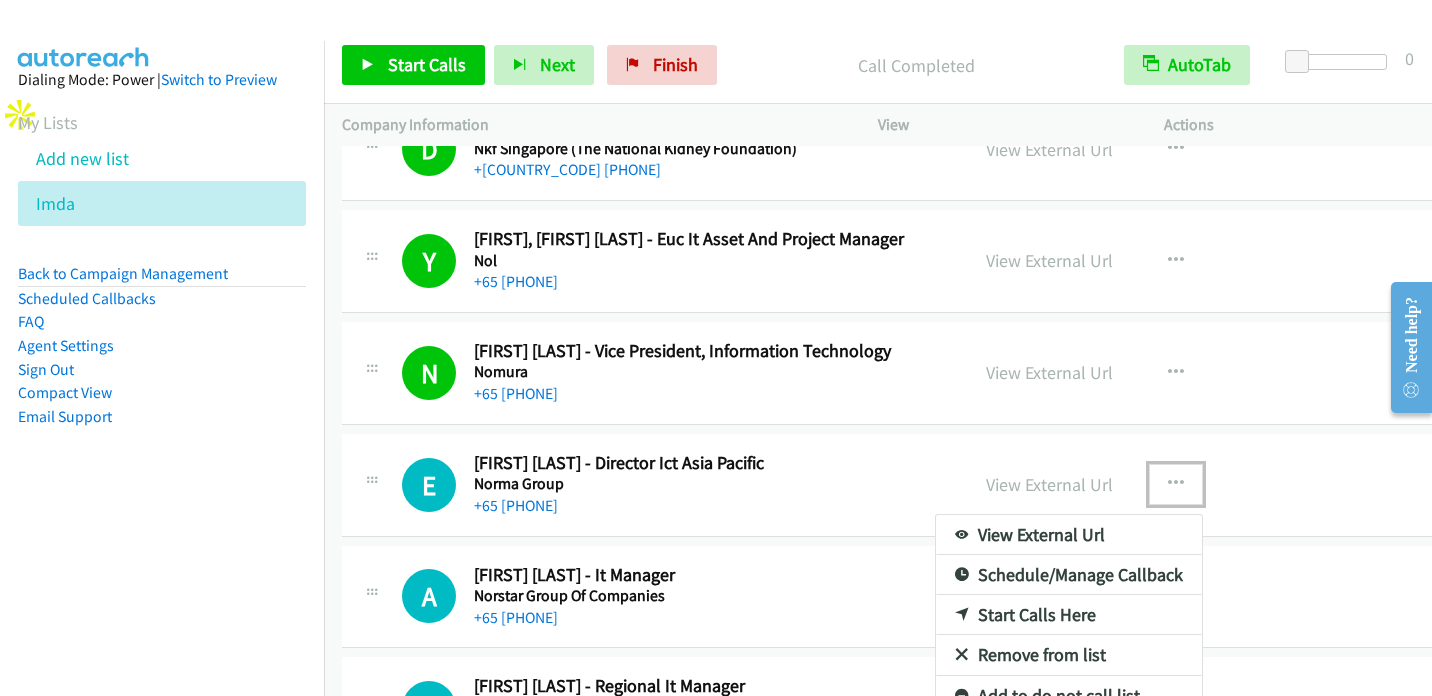click on "Start Calls Here" at bounding box center [1069, 615] 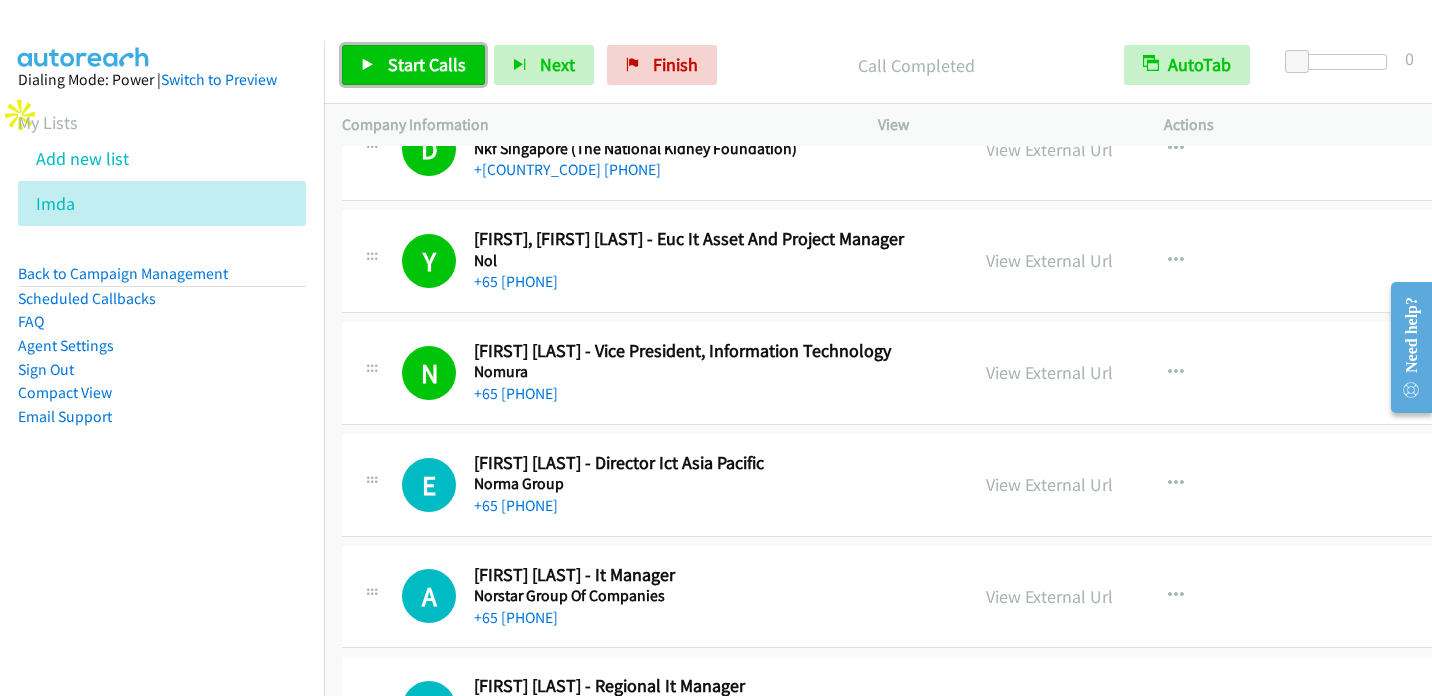 click on "Start Calls" at bounding box center [427, 64] 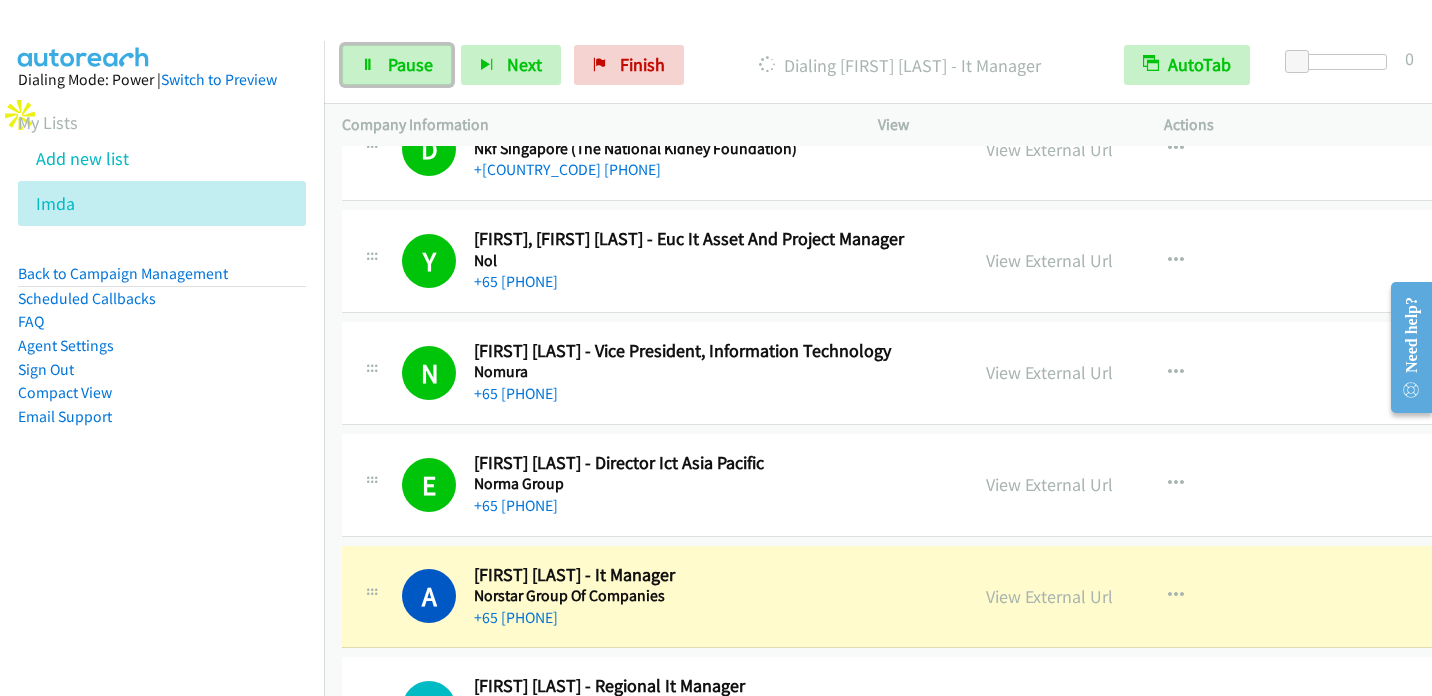 click on "Pause" at bounding box center [410, 64] 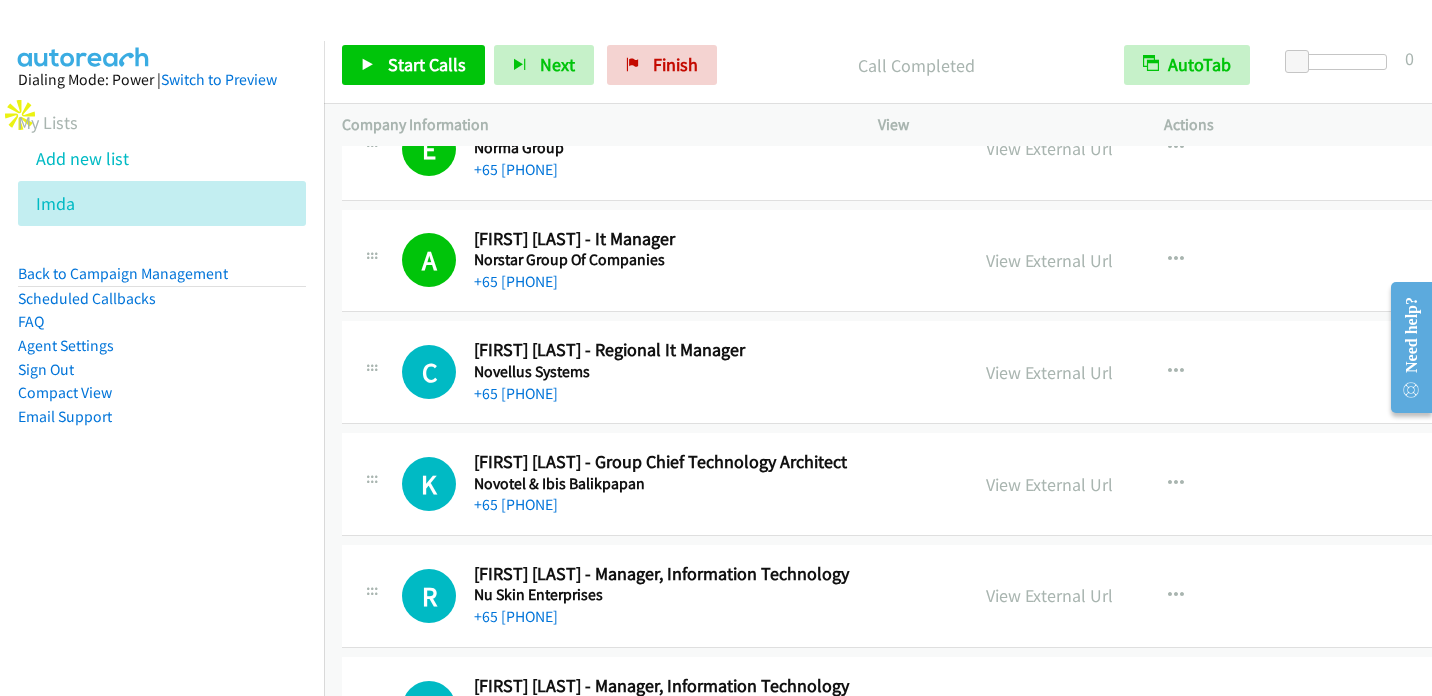 scroll, scrollTop: 17400, scrollLeft: 0, axis: vertical 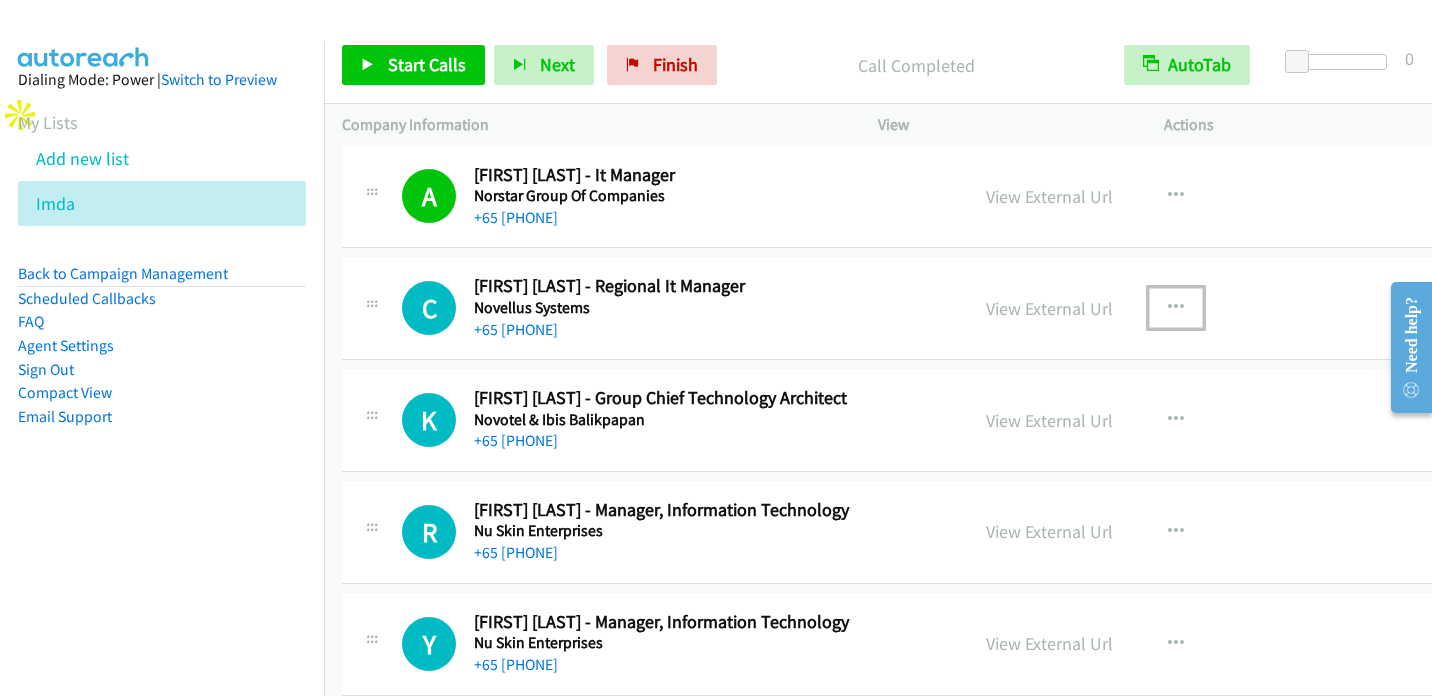 click at bounding box center (1176, 308) 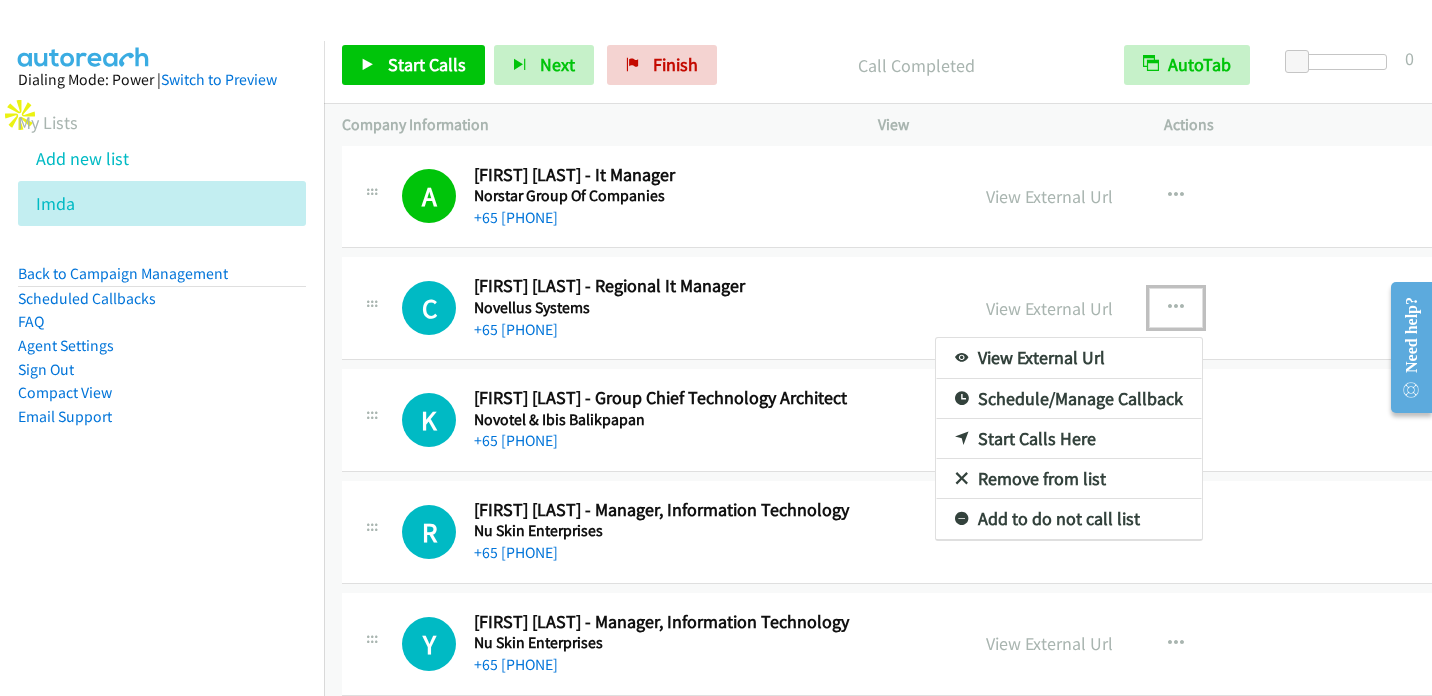 click on "Start Calls Here" at bounding box center [1069, 439] 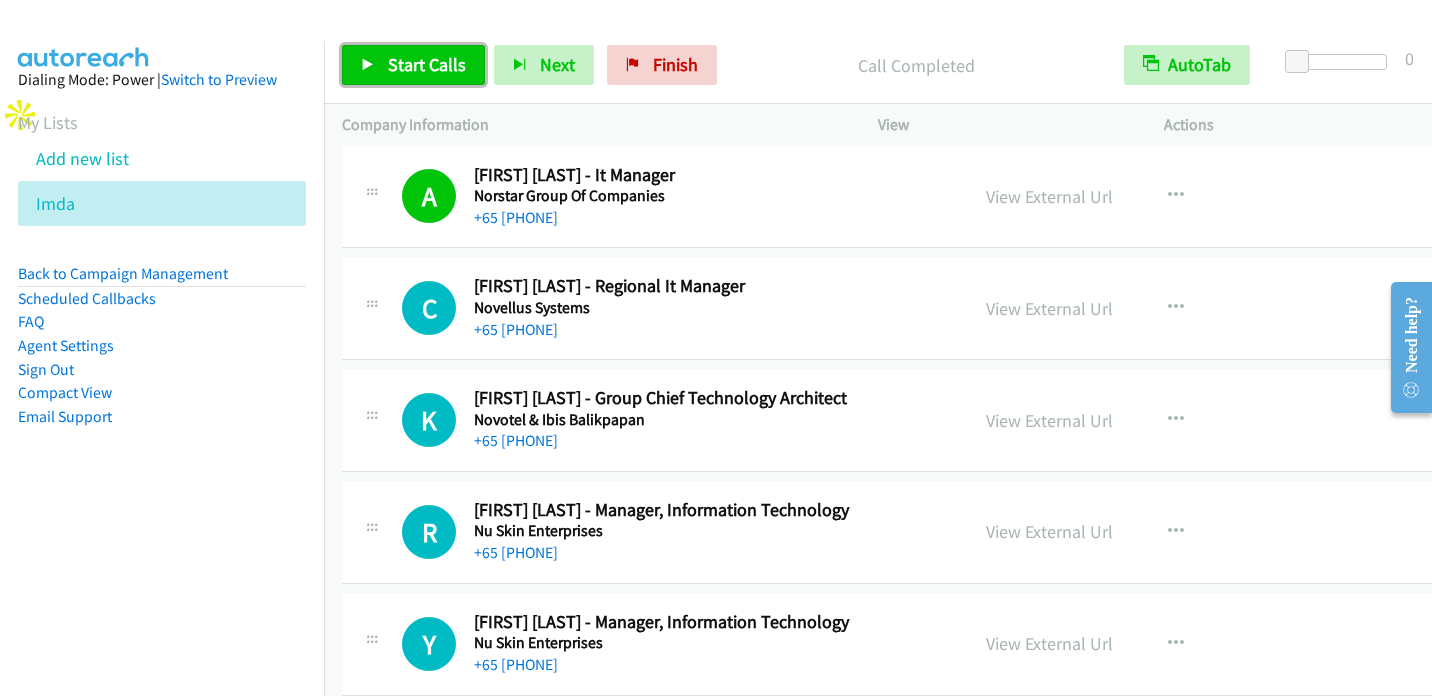 click on "Start Calls" at bounding box center (427, 64) 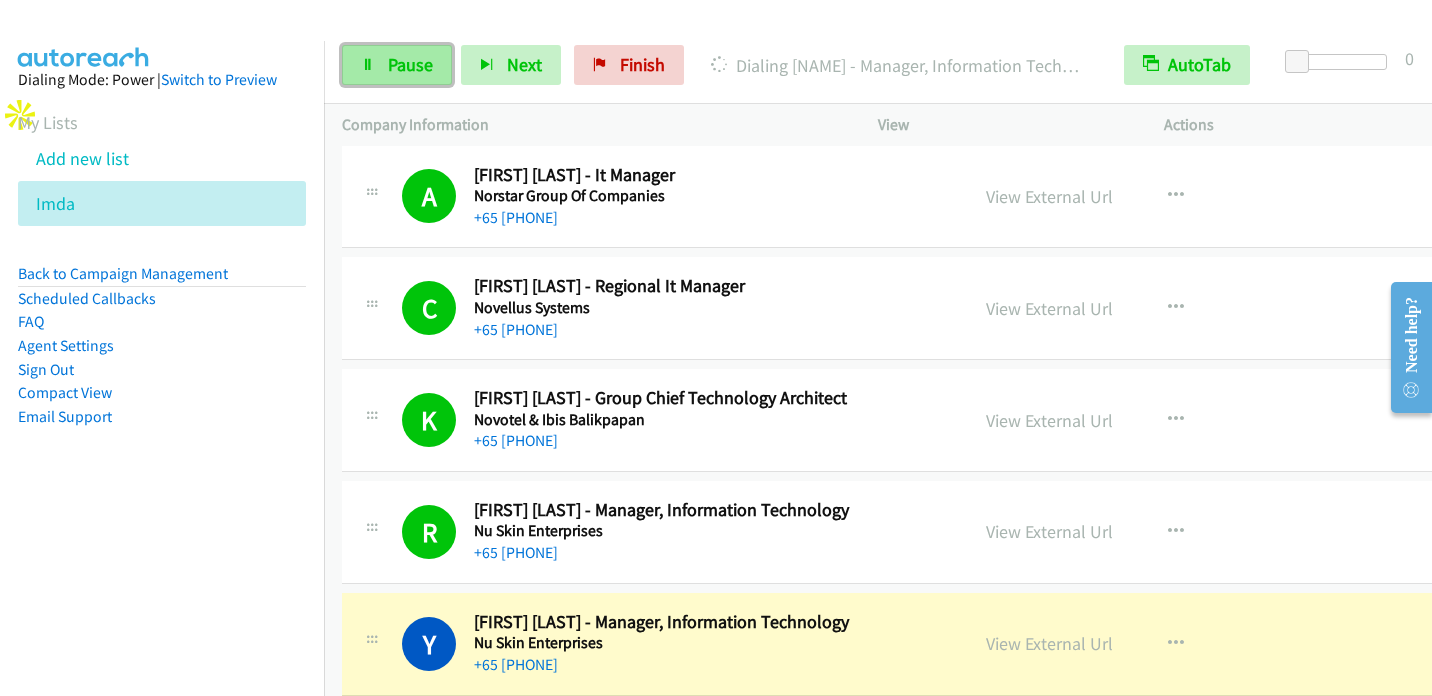 click on "Pause" at bounding box center (410, 64) 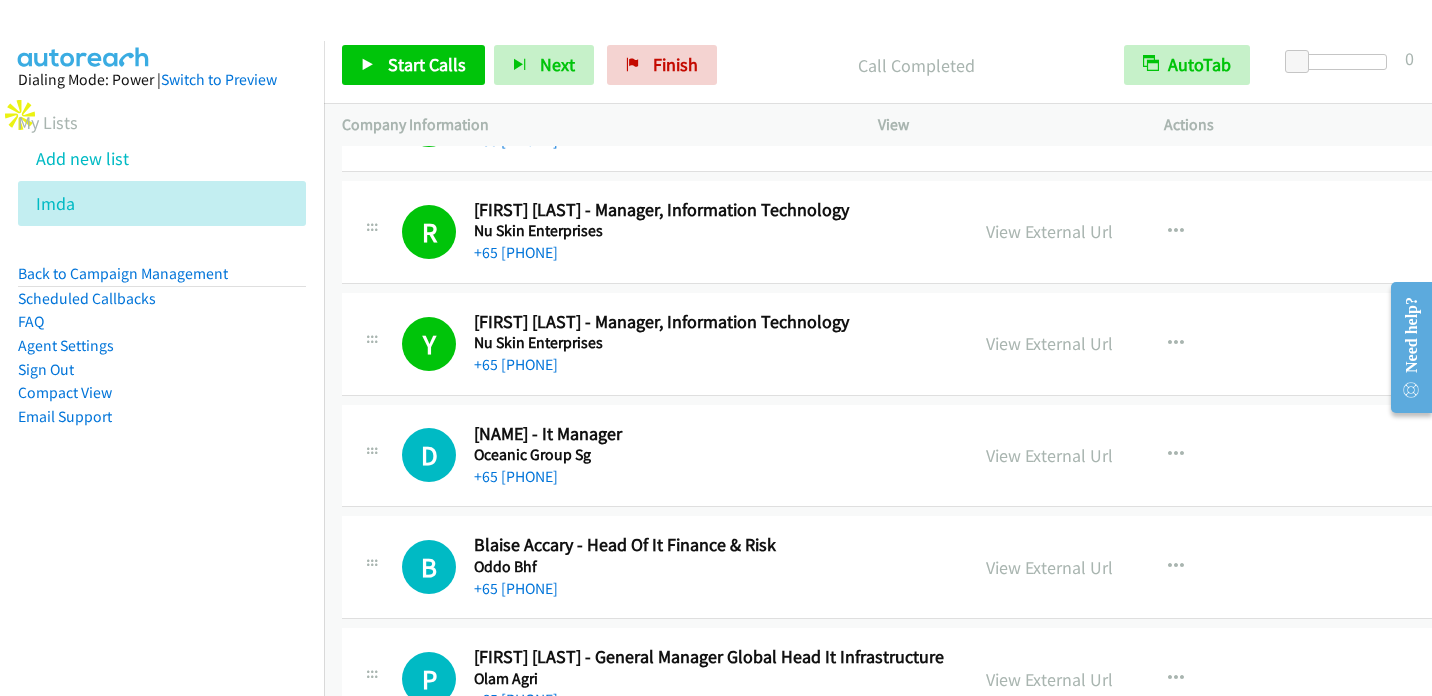 scroll, scrollTop: 17800, scrollLeft: 0, axis: vertical 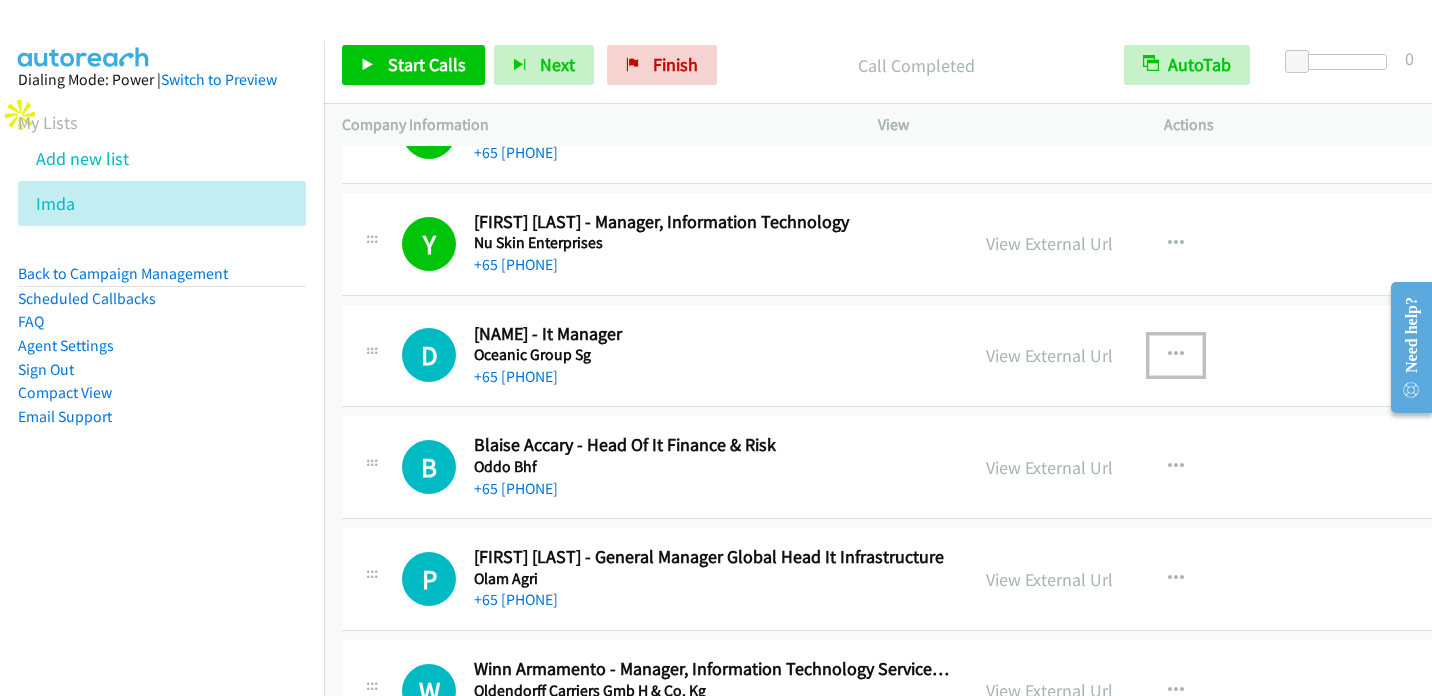 click at bounding box center [1176, 355] 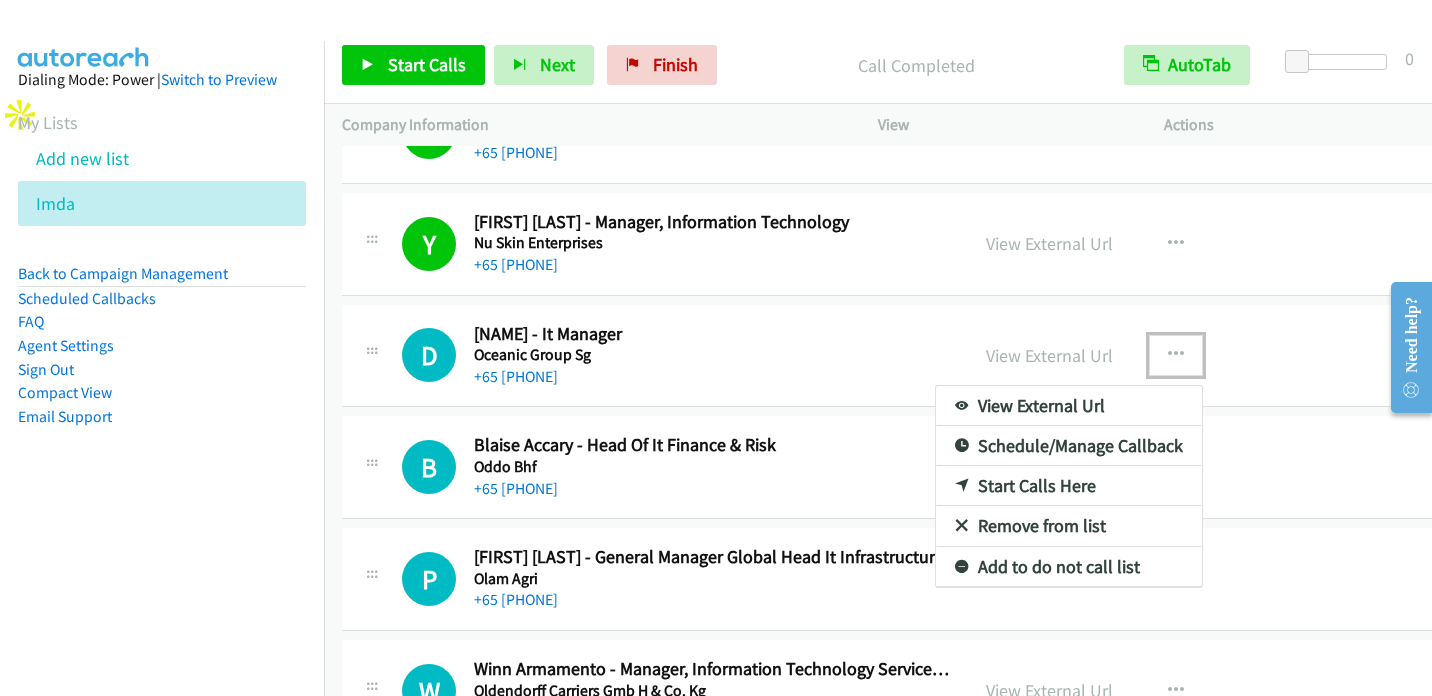 click on "Start Calls Here" at bounding box center [1069, 486] 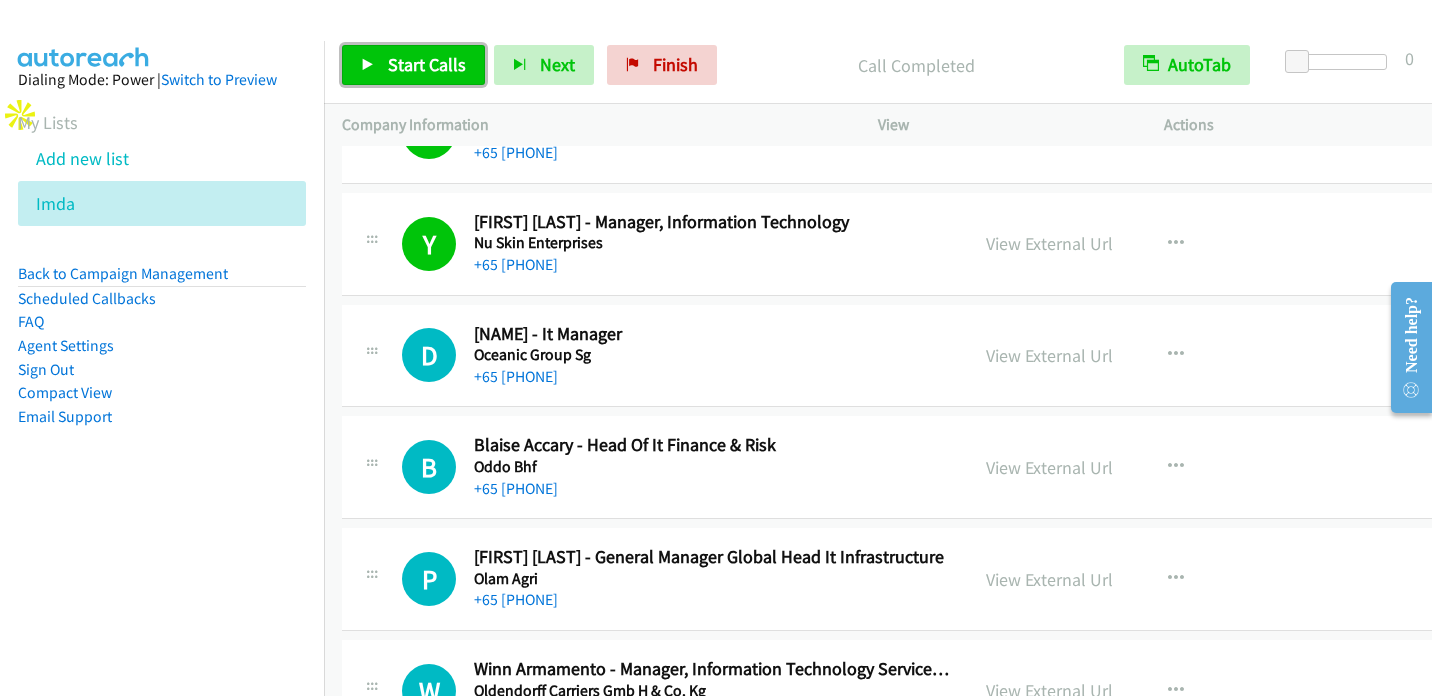 click on "Start Calls" at bounding box center (427, 64) 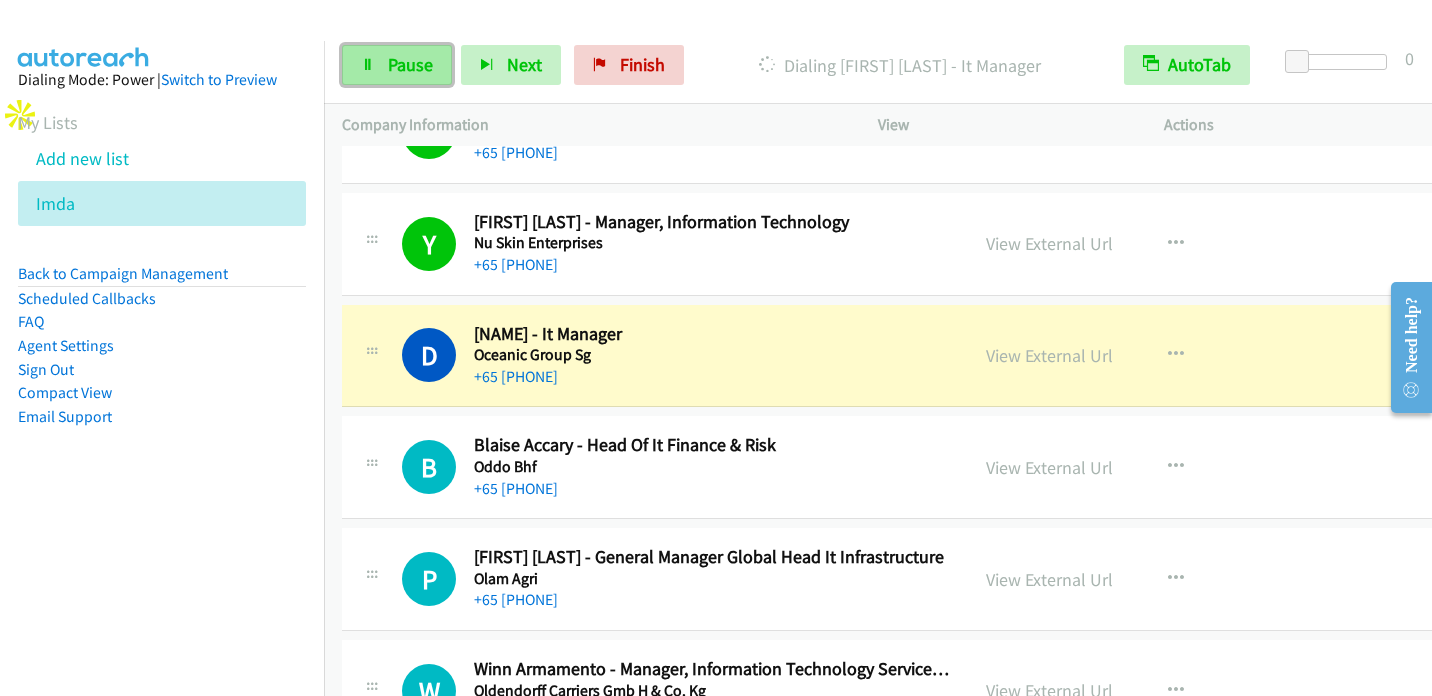 click on "Pause" at bounding box center [410, 64] 